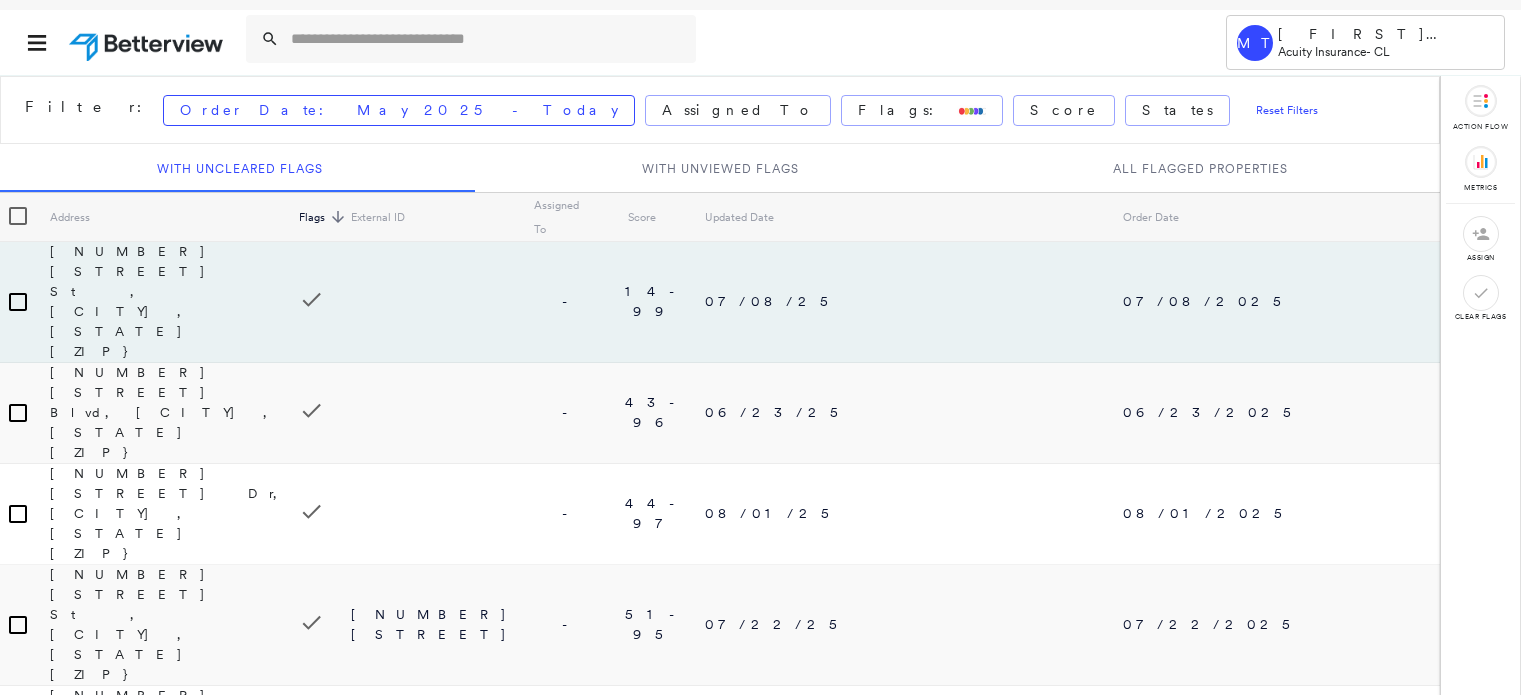scroll, scrollTop: 0, scrollLeft: 0, axis: both 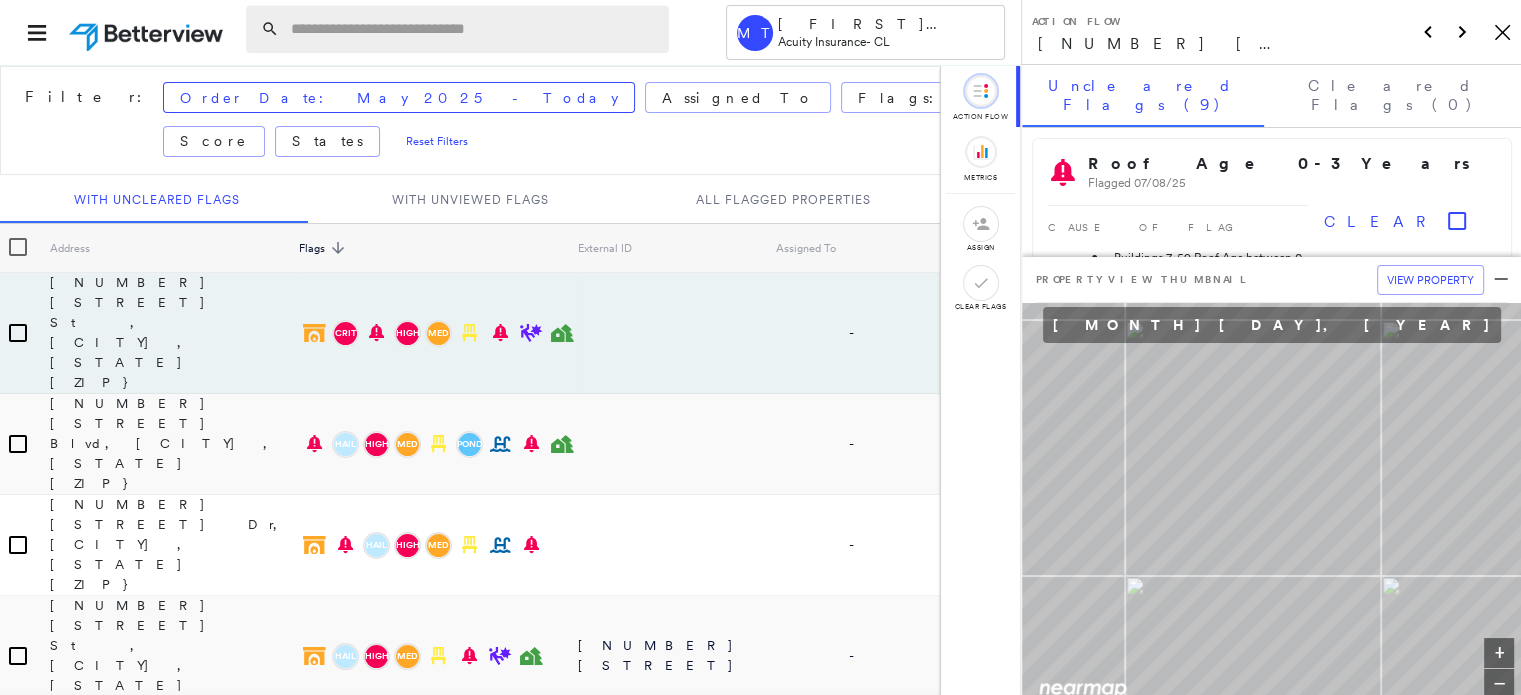 click at bounding box center [474, 29] 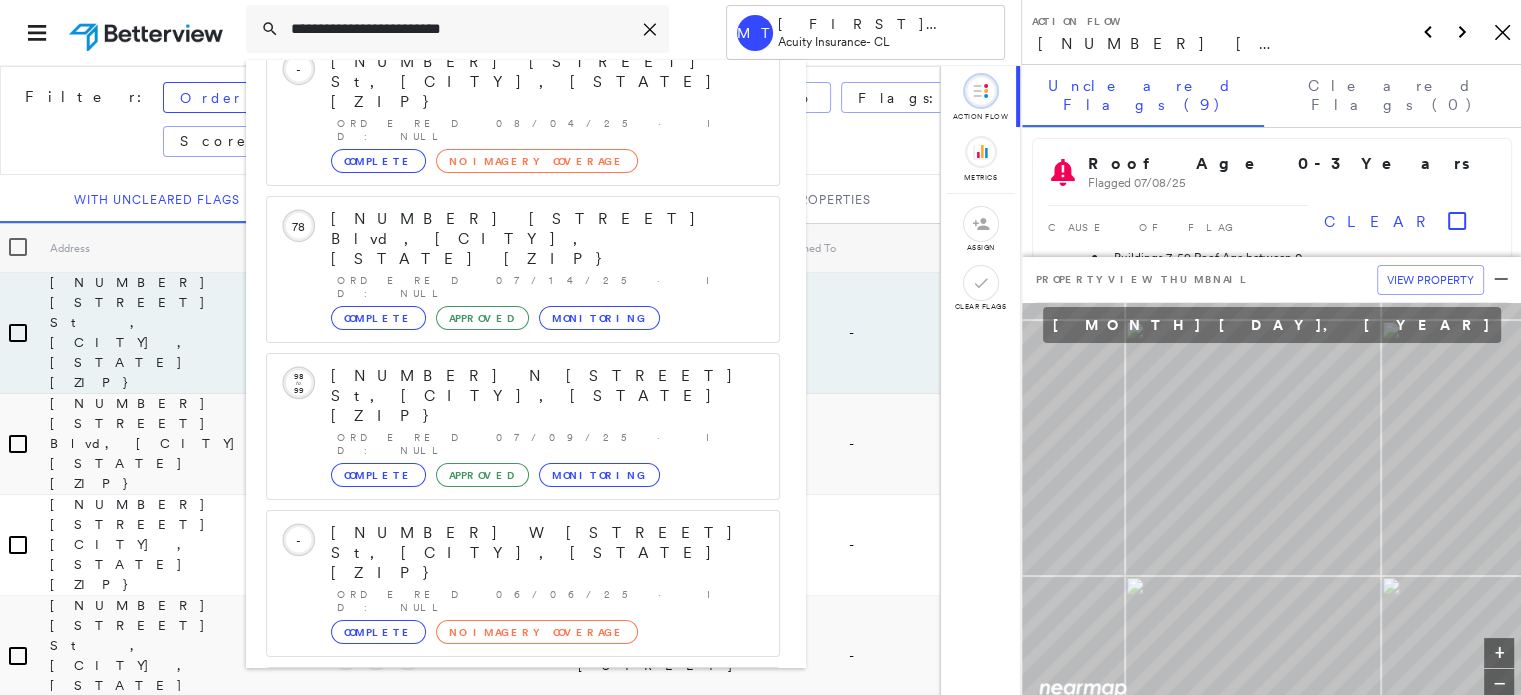 scroll, scrollTop: 208, scrollLeft: 0, axis: vertical 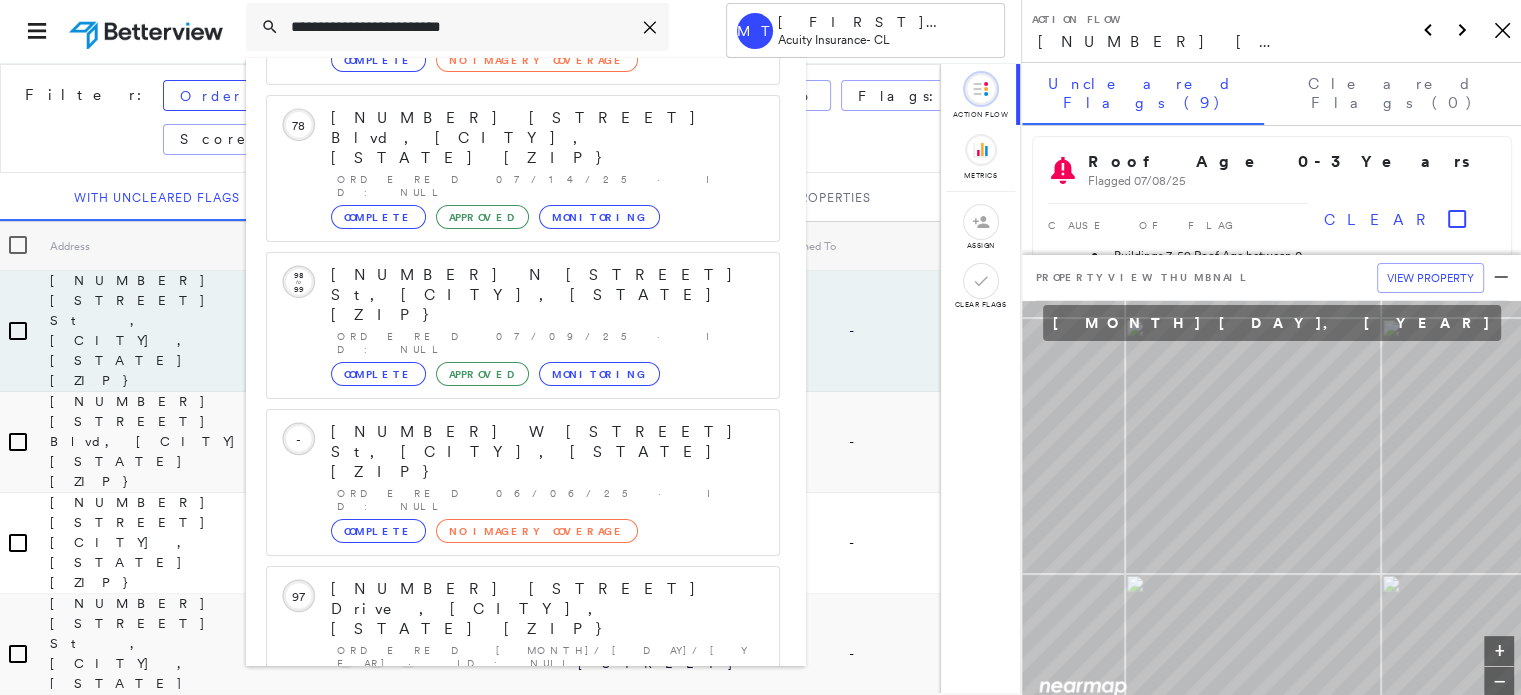 type on "**********" 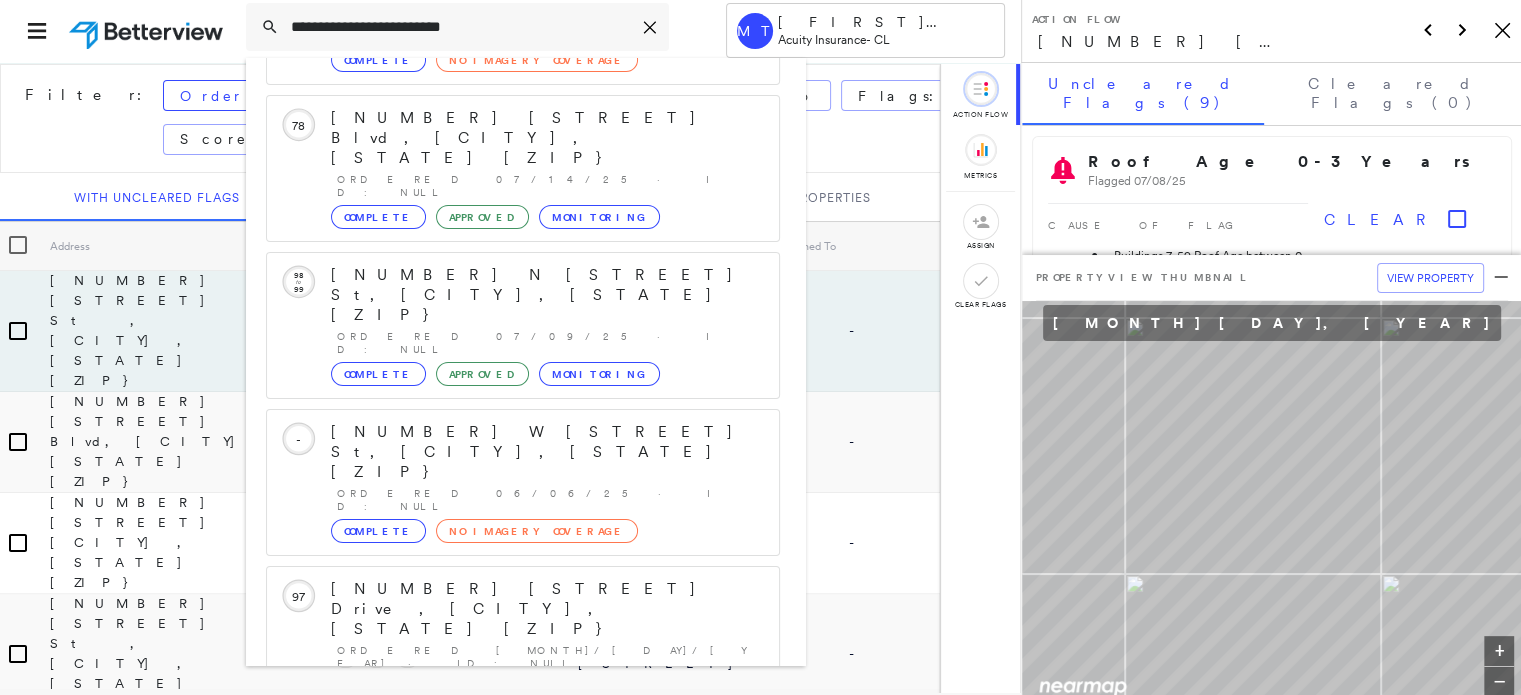 click on "600 W Airport Rd, Menasha, WI 54952" at bounding box center (501, 901) 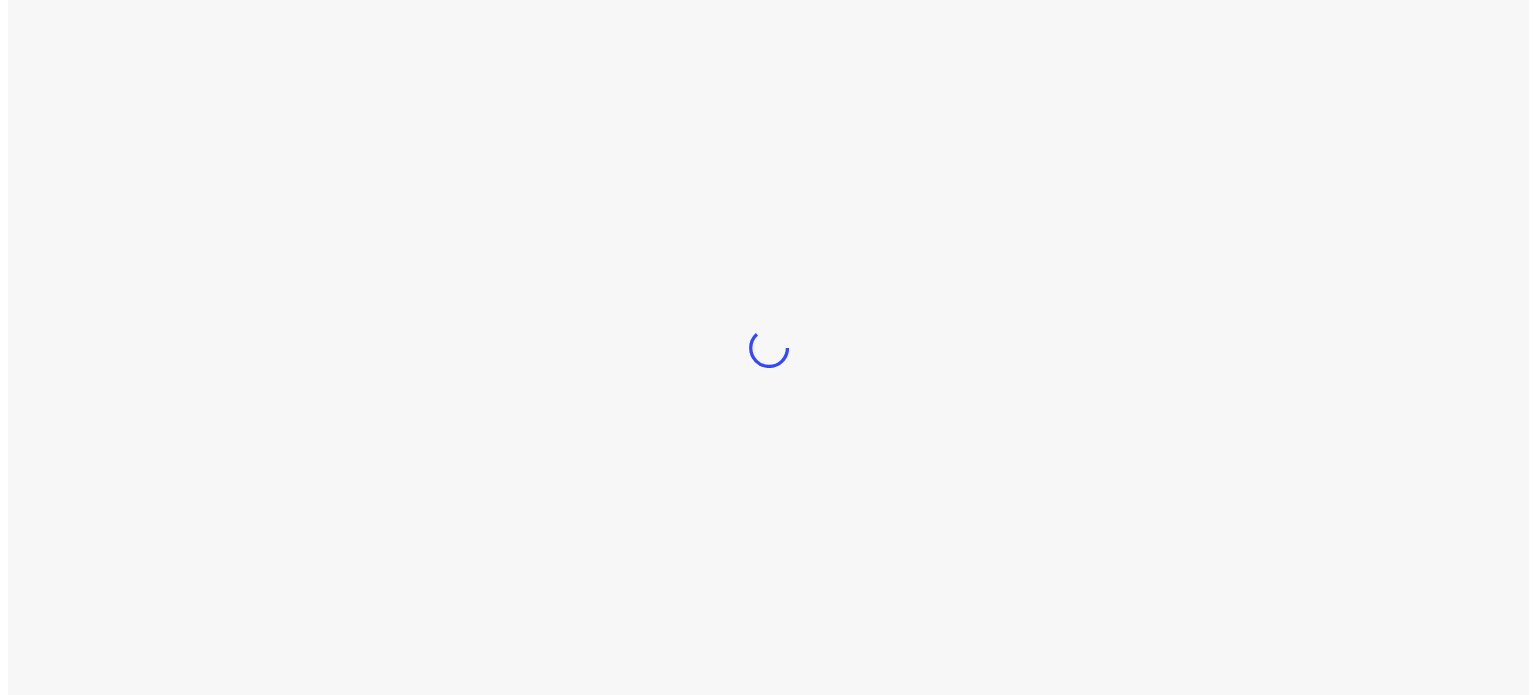 scroll, scrollTop: 0, scrollLeft: 0, axis: both 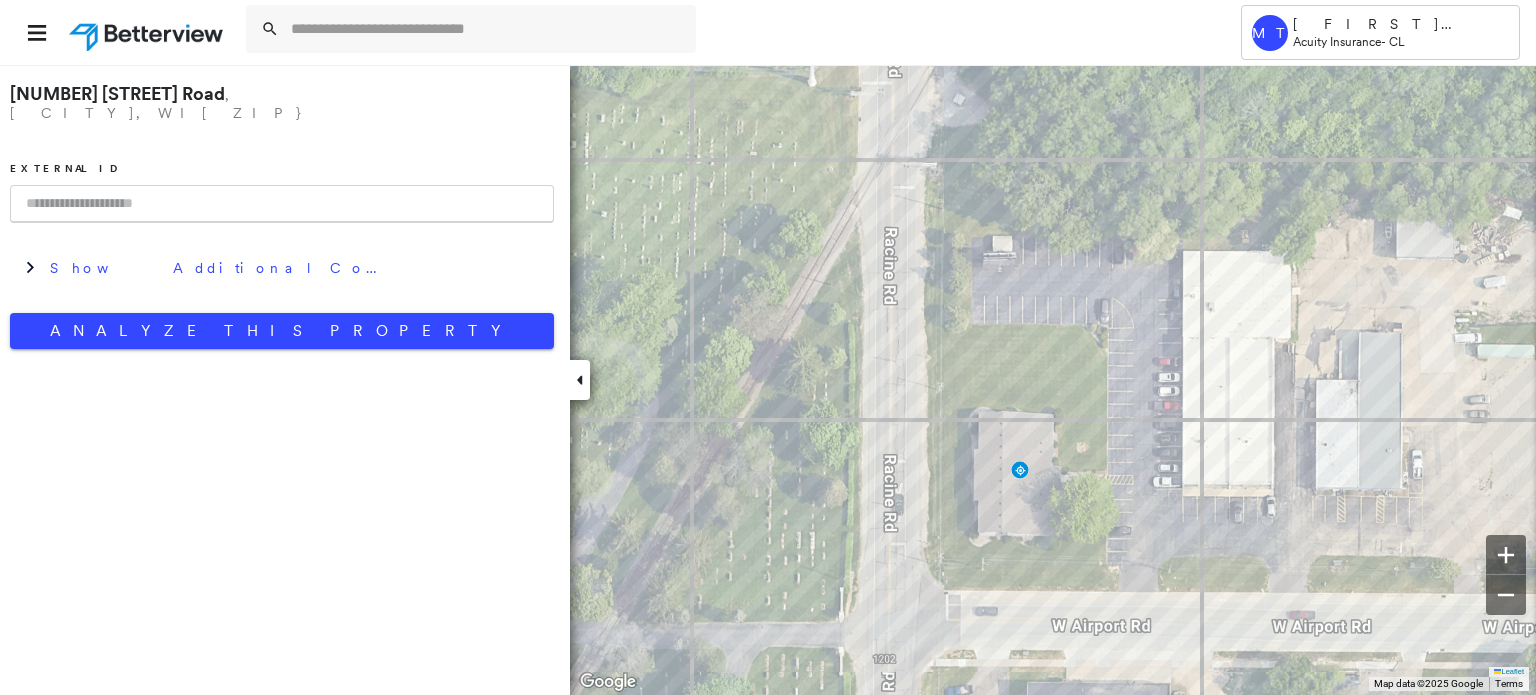 paste on "******" 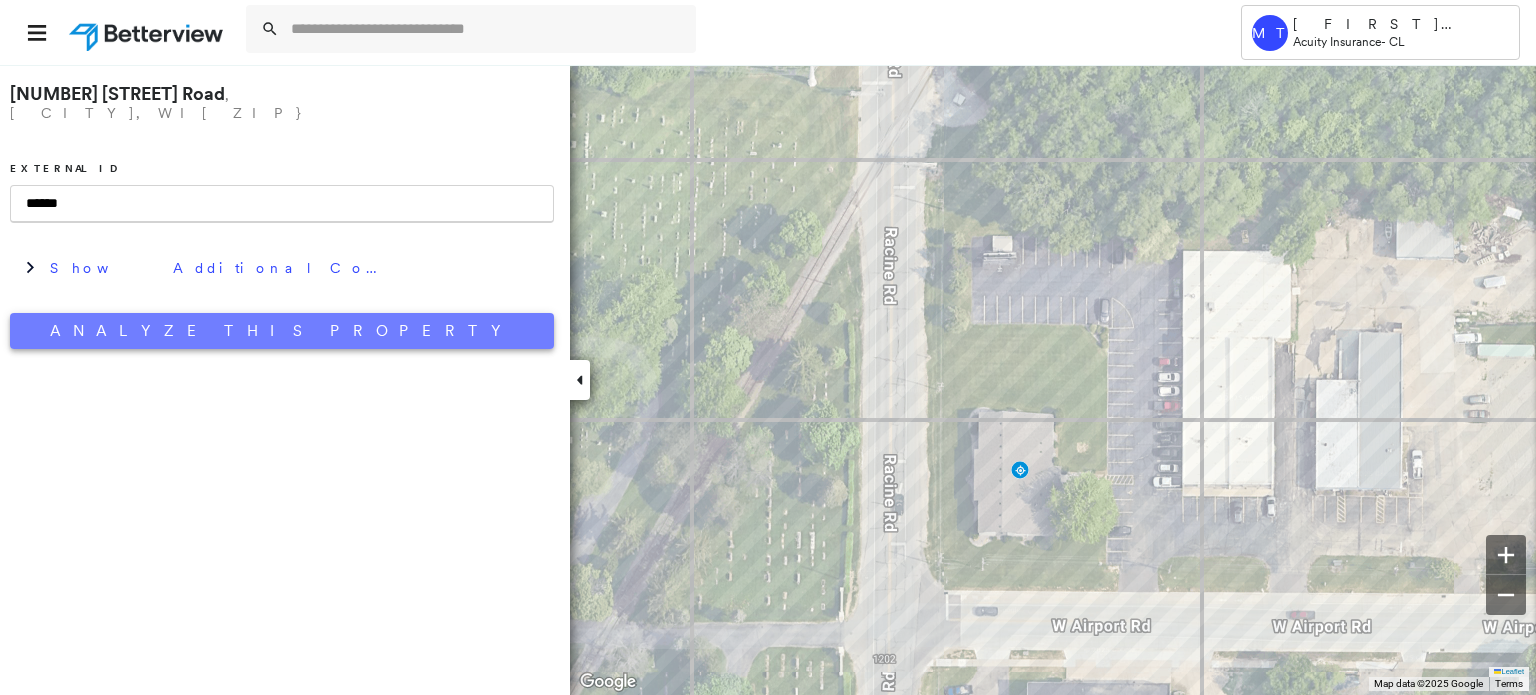 type on "******" 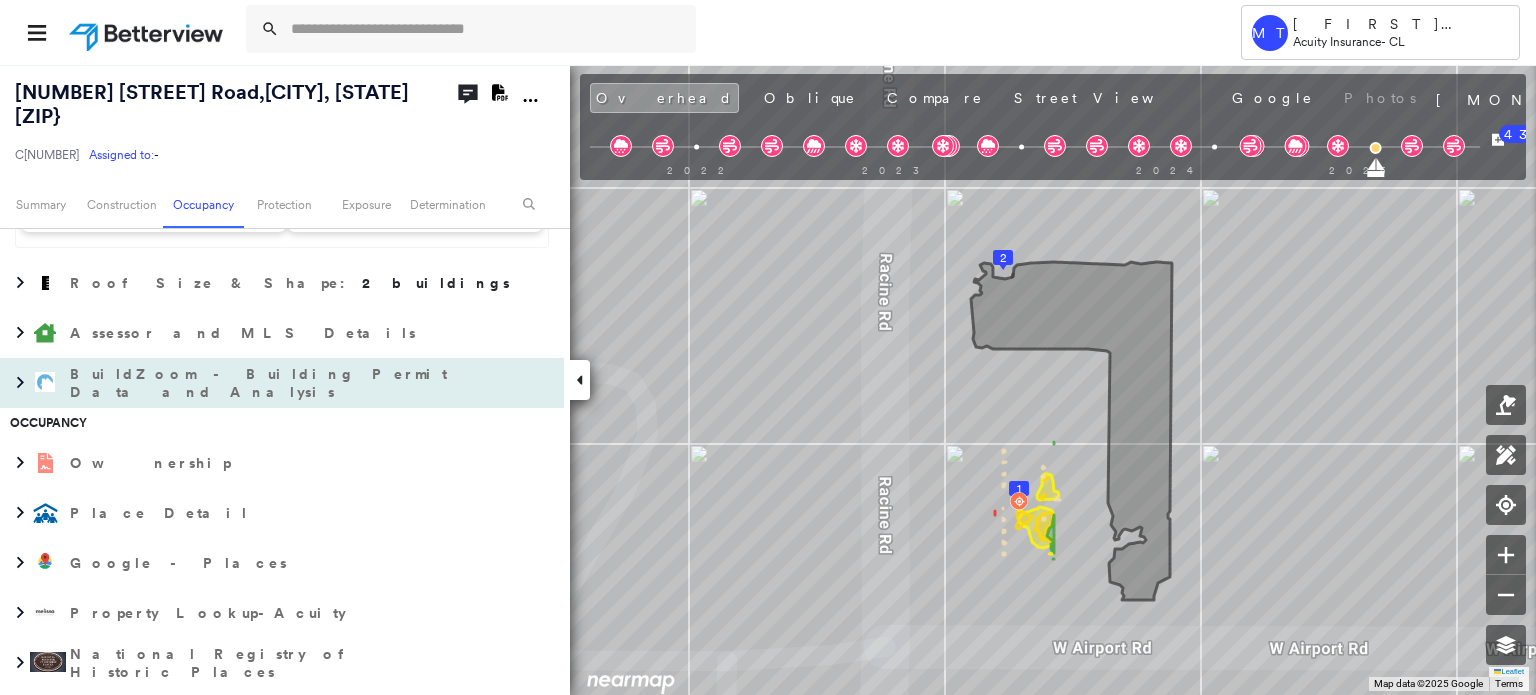 scroll, scrollTop: 900, scrollLeft: 0, axis: vertical 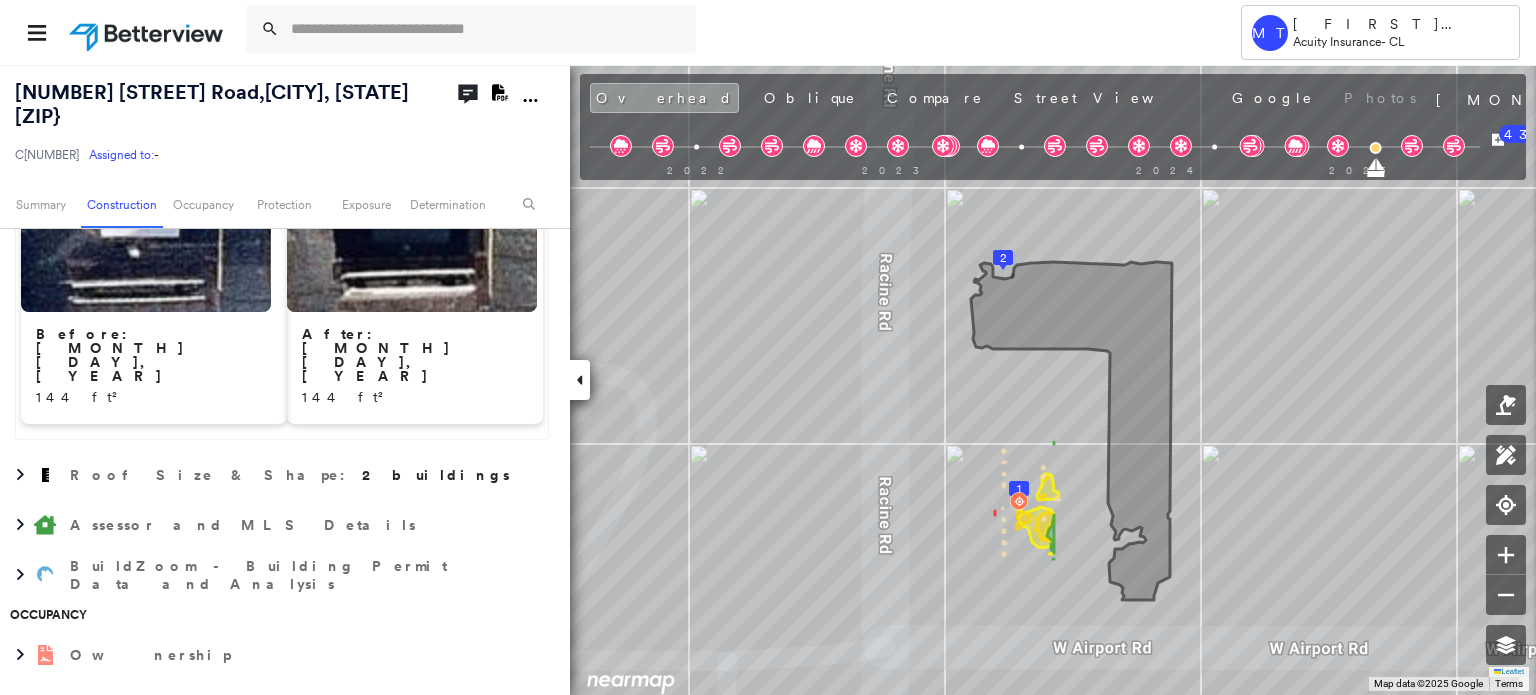 click on "Download PDF Report" 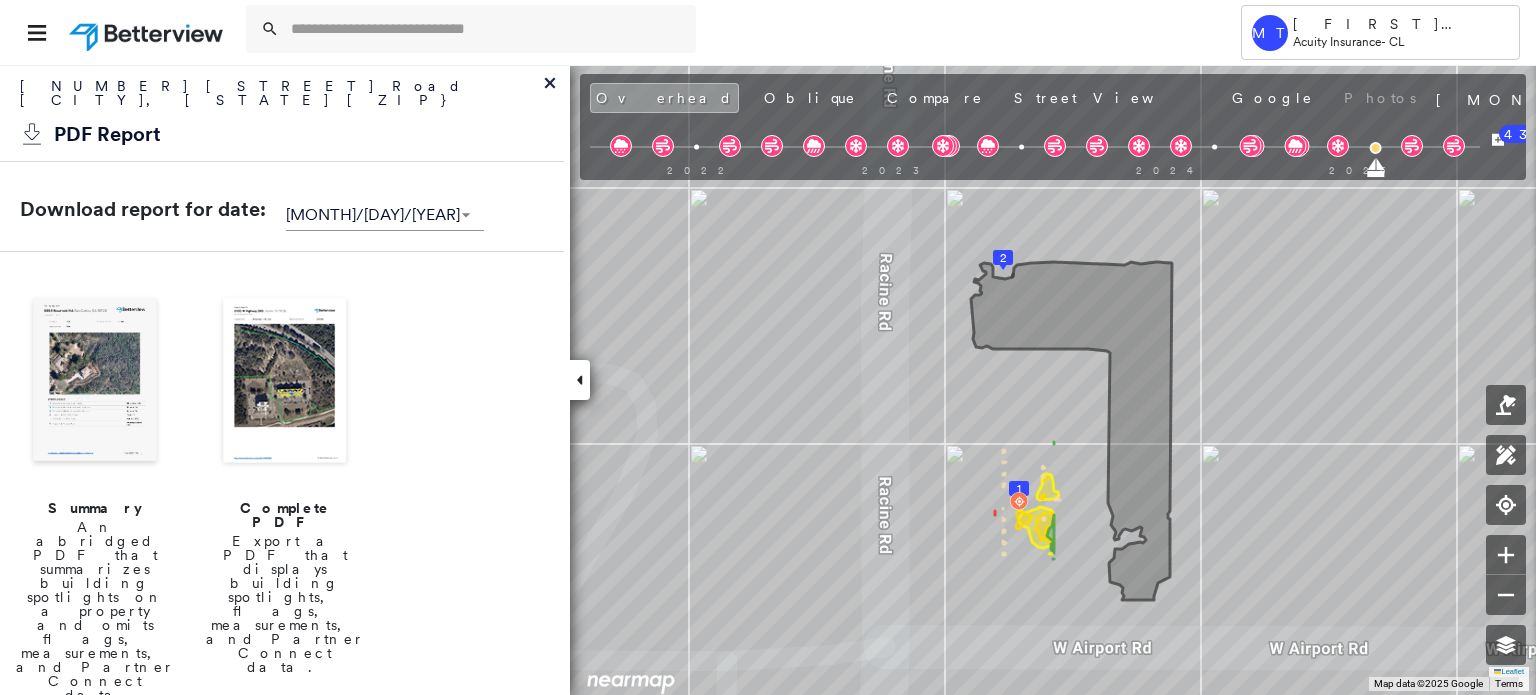 click at bounding box center [285, 382] 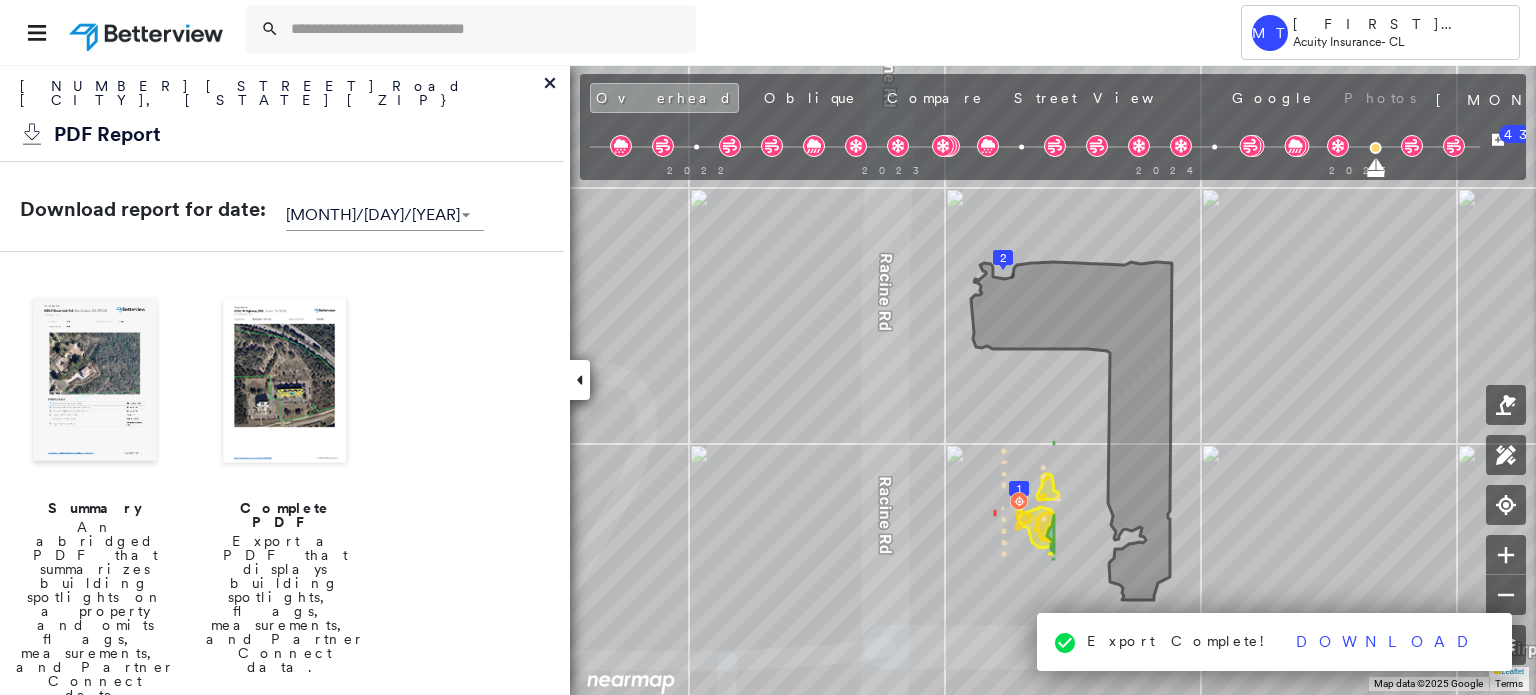 click at bounding box center (285, 382) 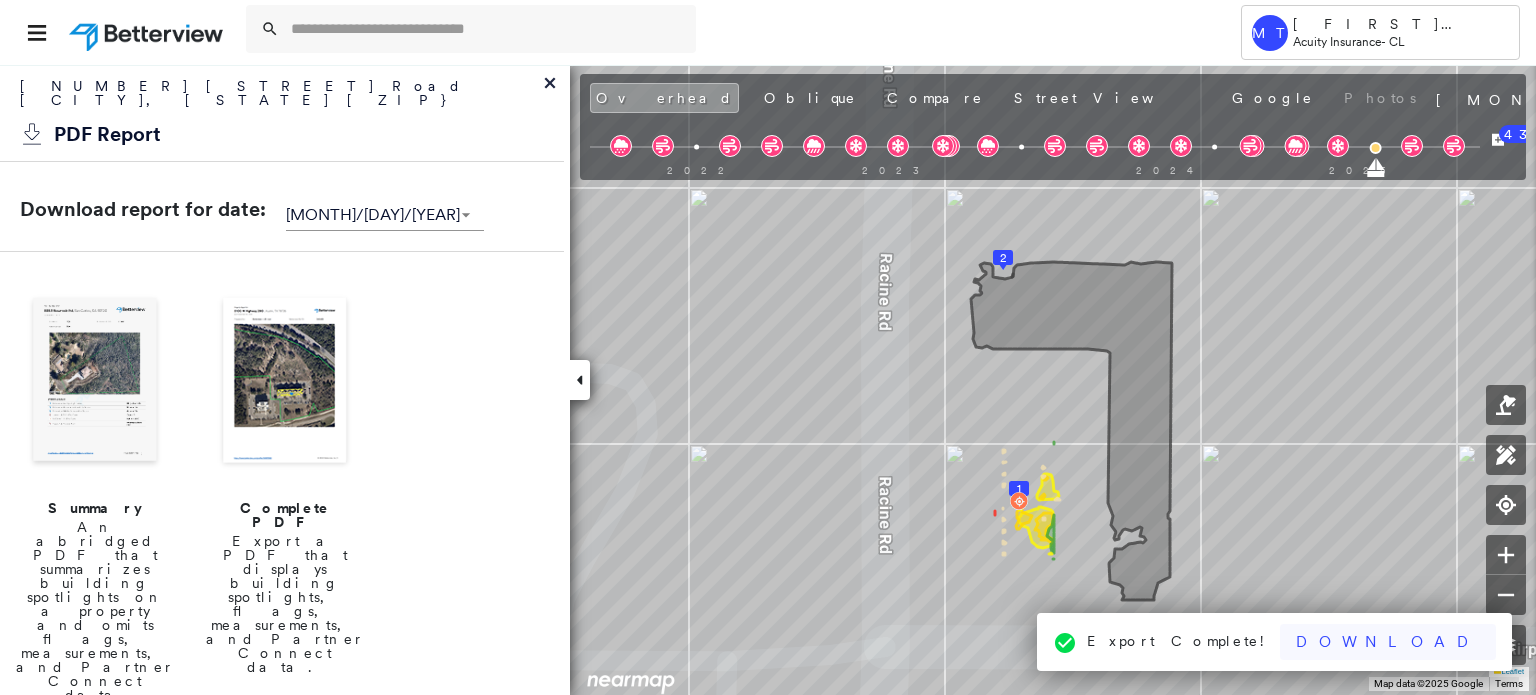 click on "Download" at bounding box center (1388, 642) 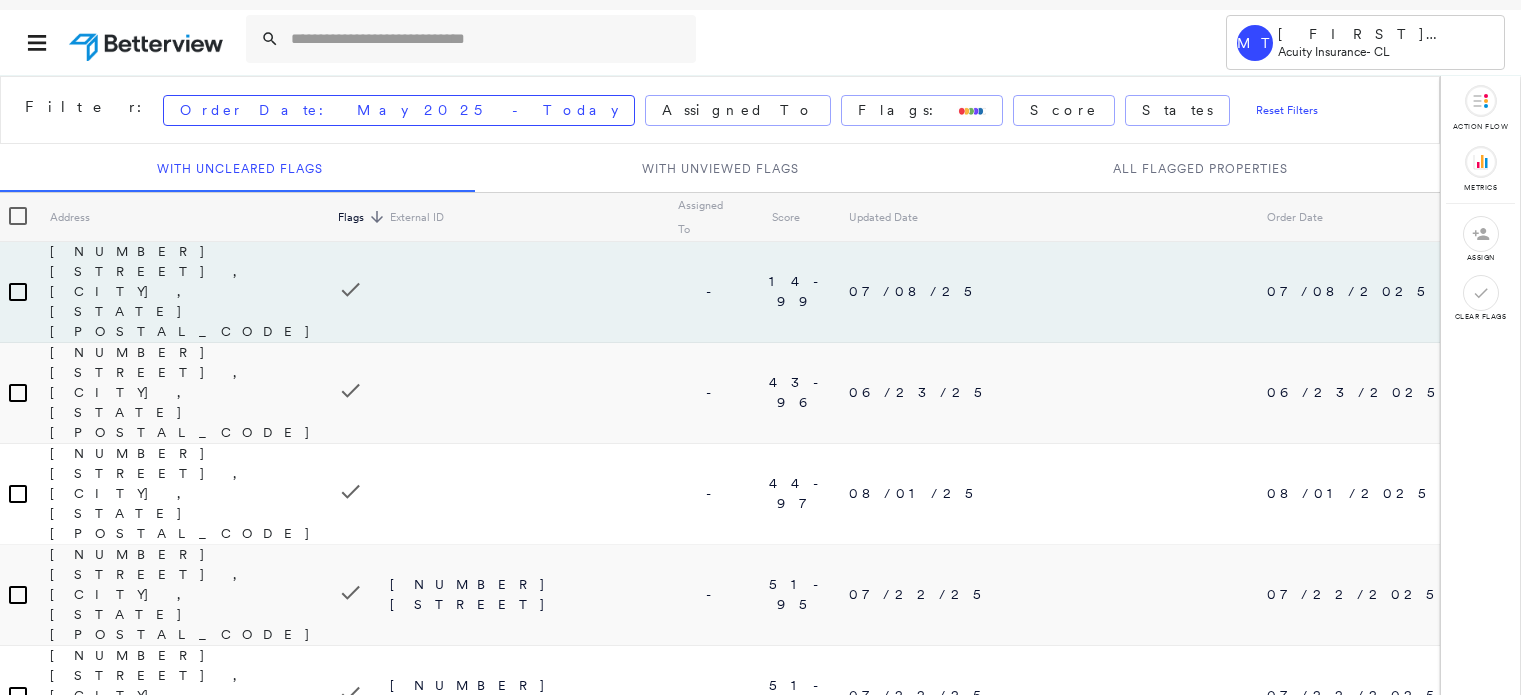 scroll, scrollTop: 0, scrollLeft: 0, axis: both 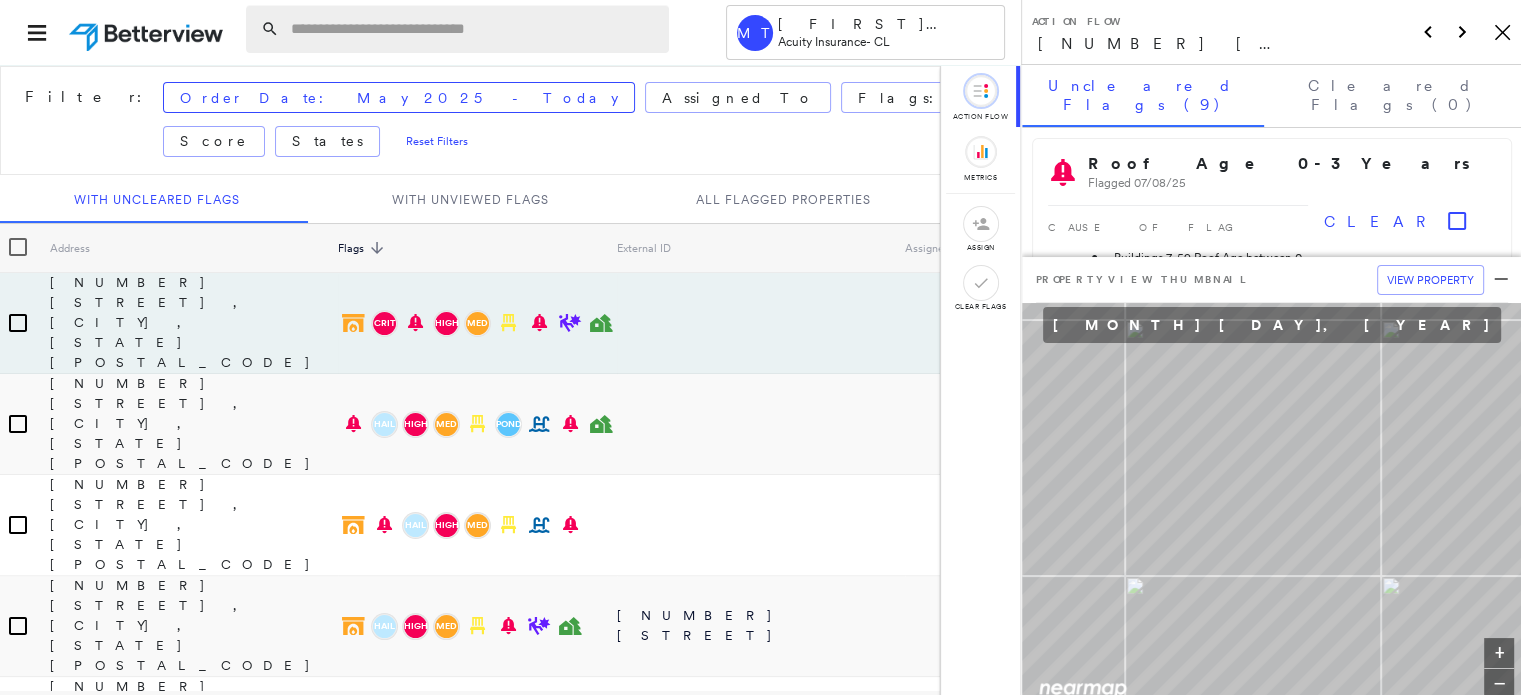 click at bounding box center (474, 29) 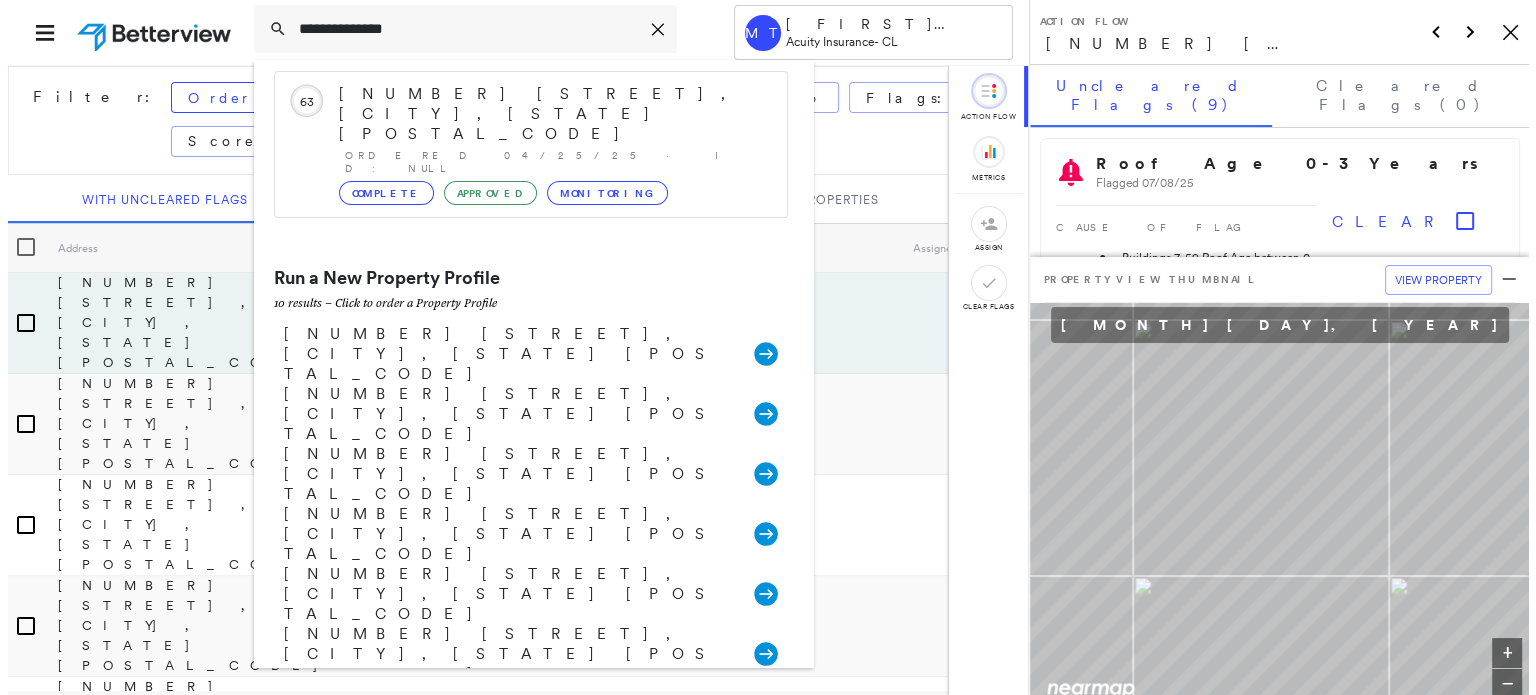 scroll, scrollTop: 148, scrollLeft: 0, axis: vertical 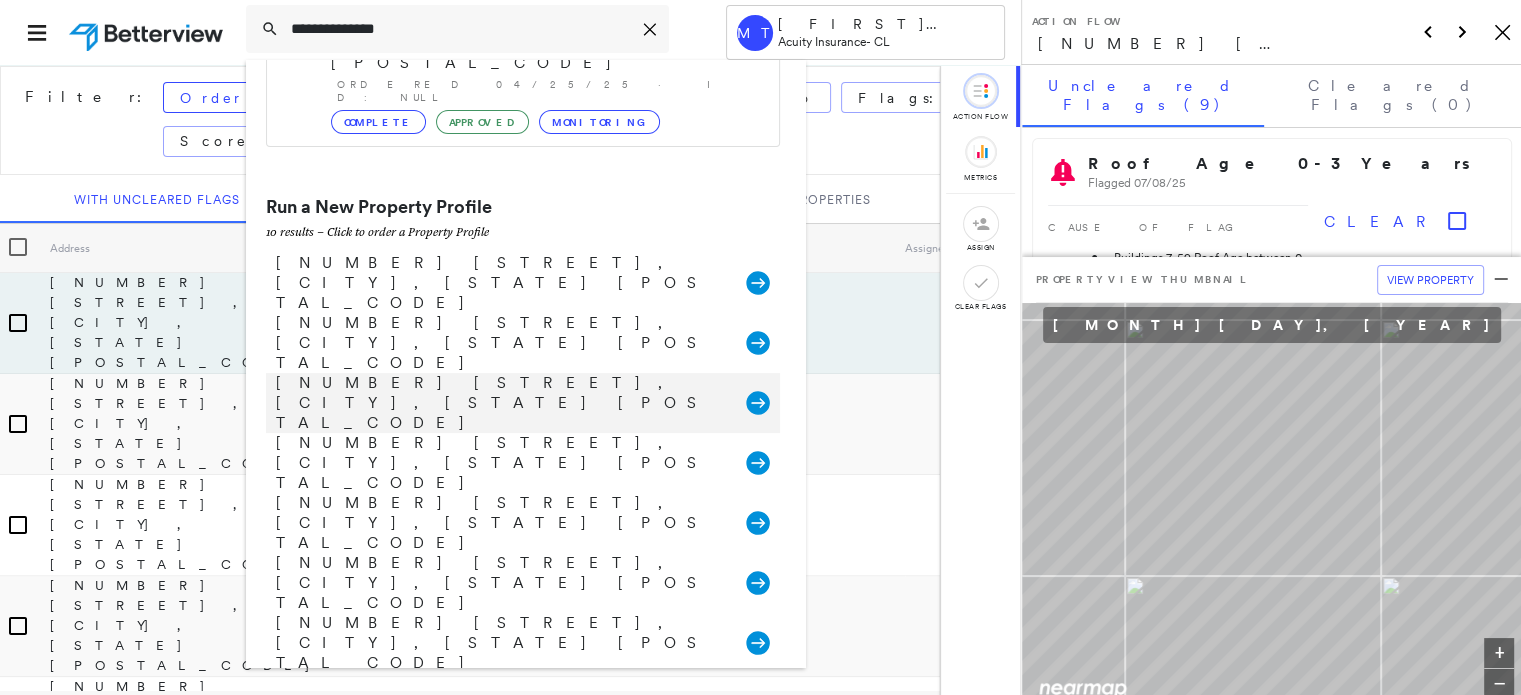 type on "**********" 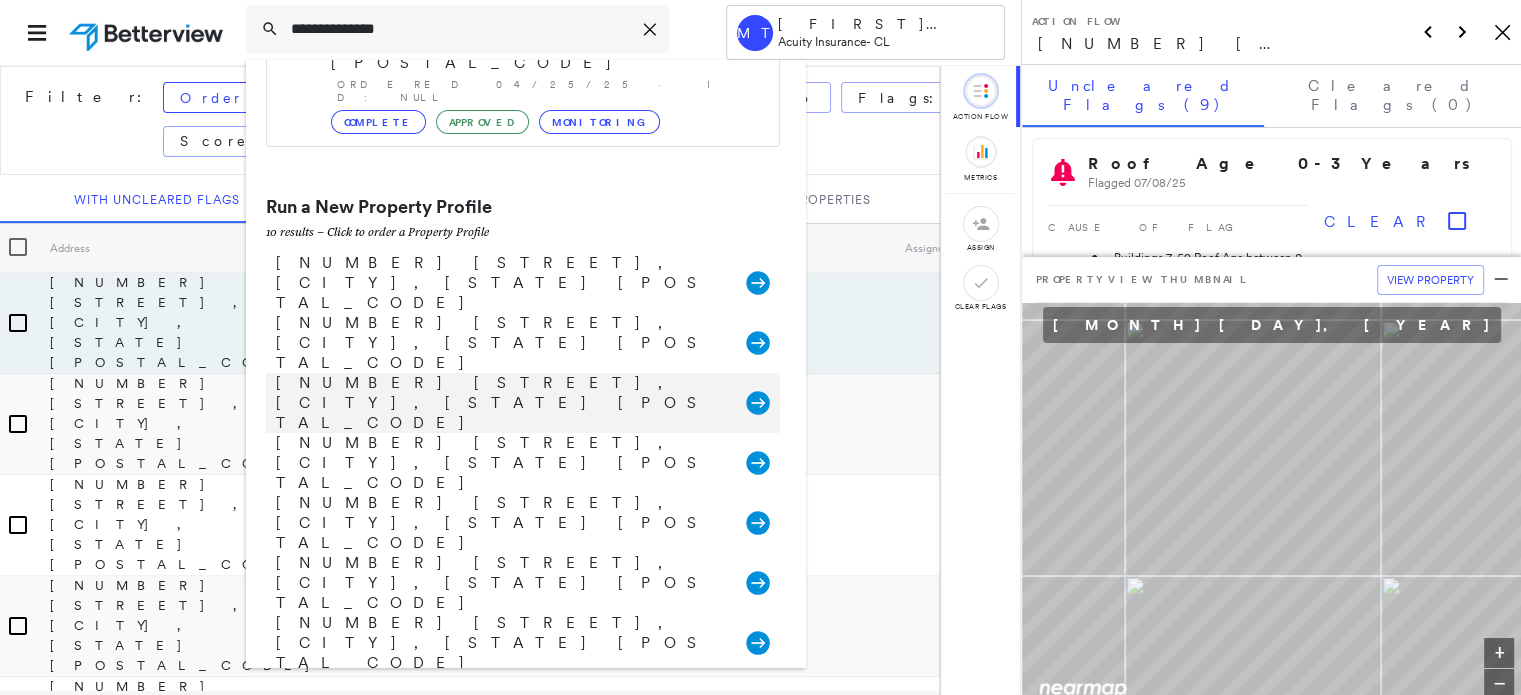 click on "1605 Center Ave, Janesville, WI 53546" at bounding box center [501, 403] 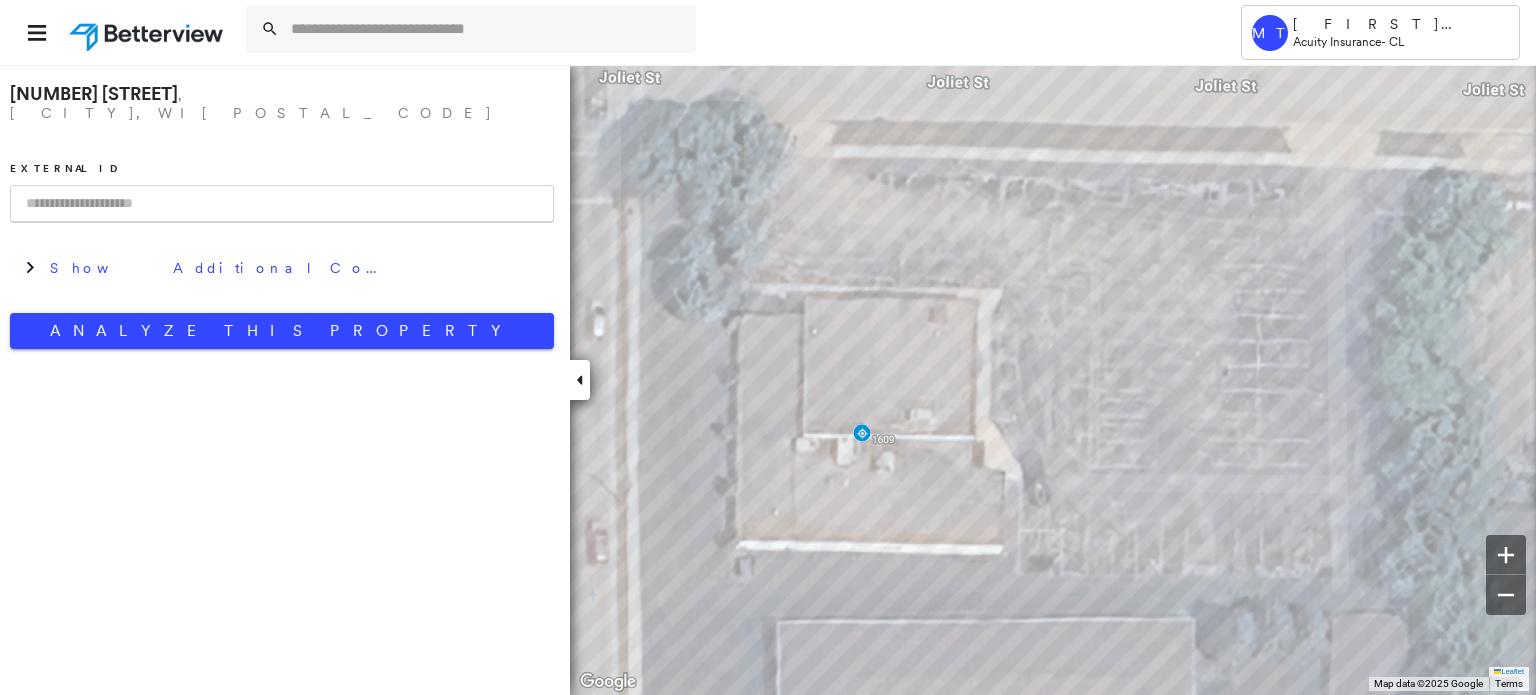 paste on "******" 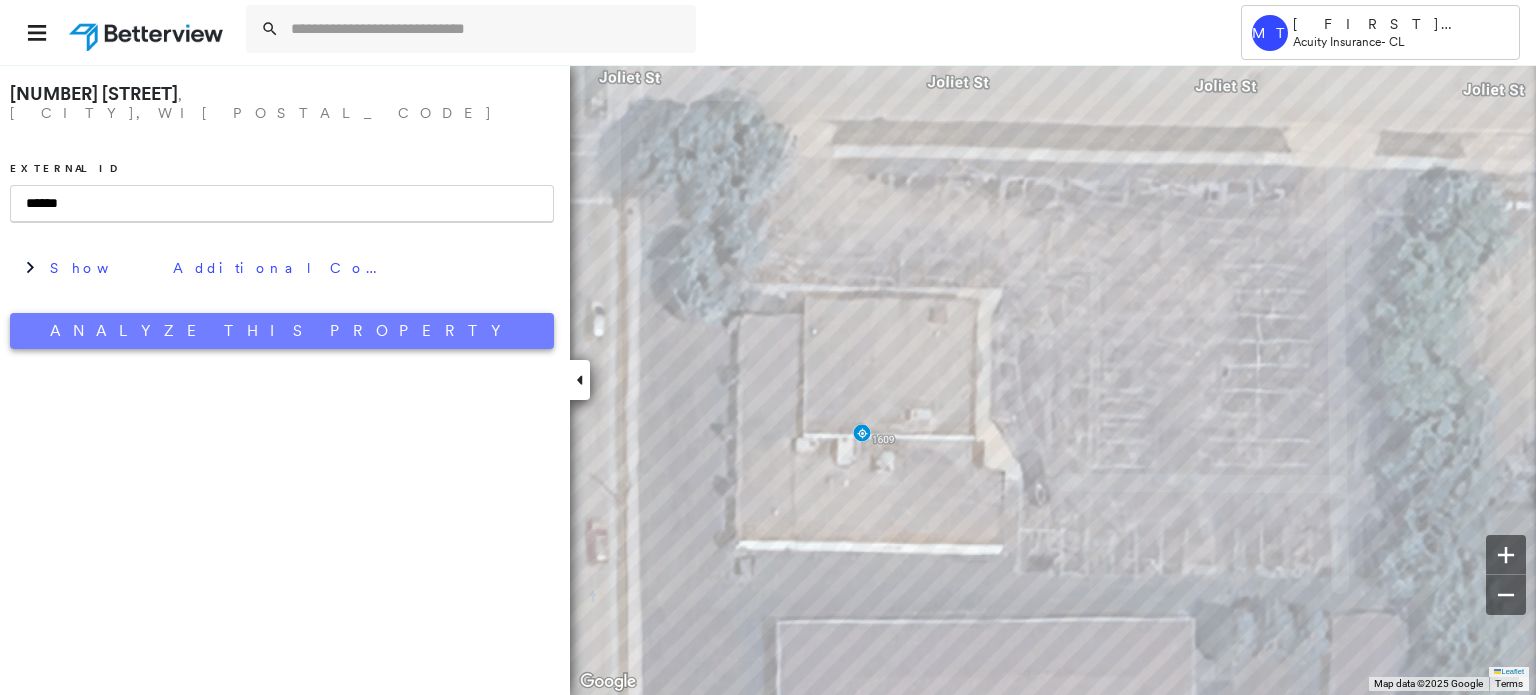 type on "******" 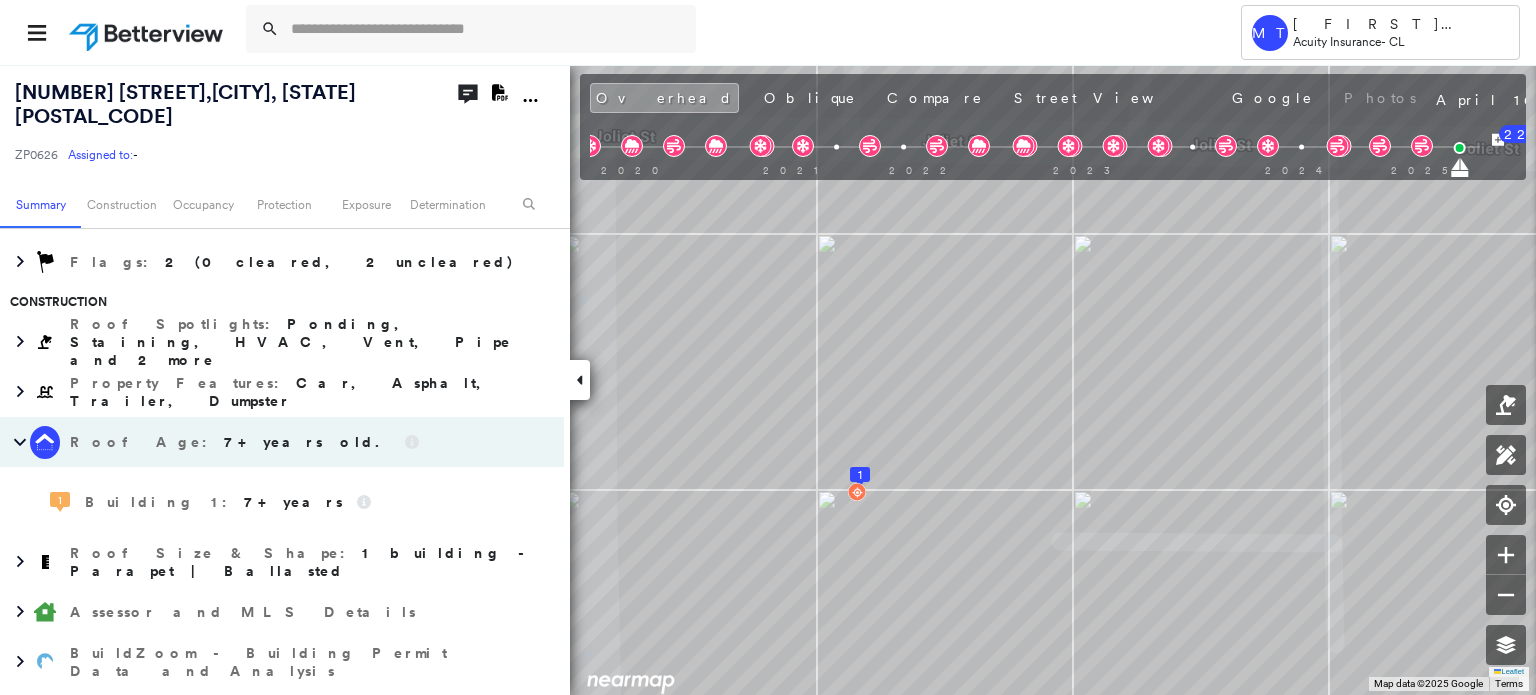 scroll, scrollTop: 0, scrollLeft: 0, axis: both 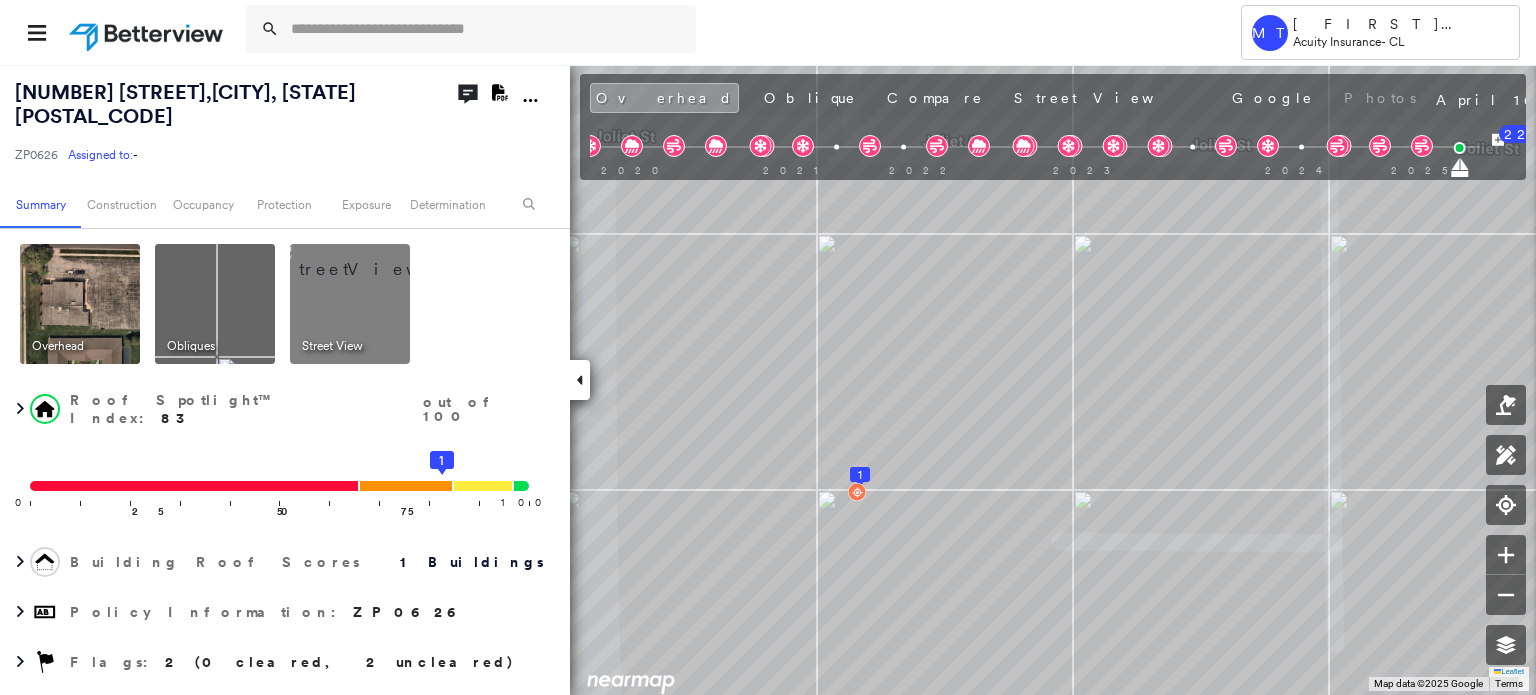 click at bounding box center (374, 259) 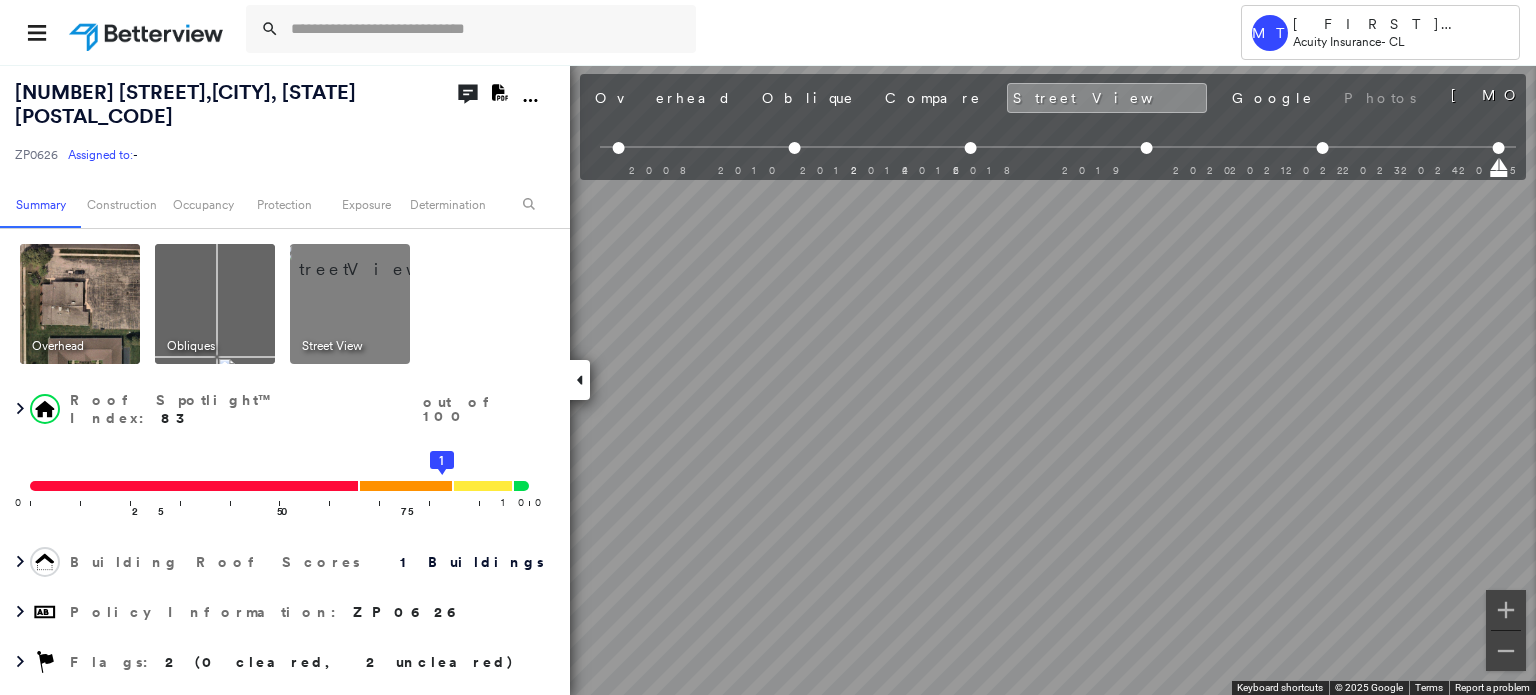 scroll, scrollTop: 0, scrollLeft: 61, axis: horizontal 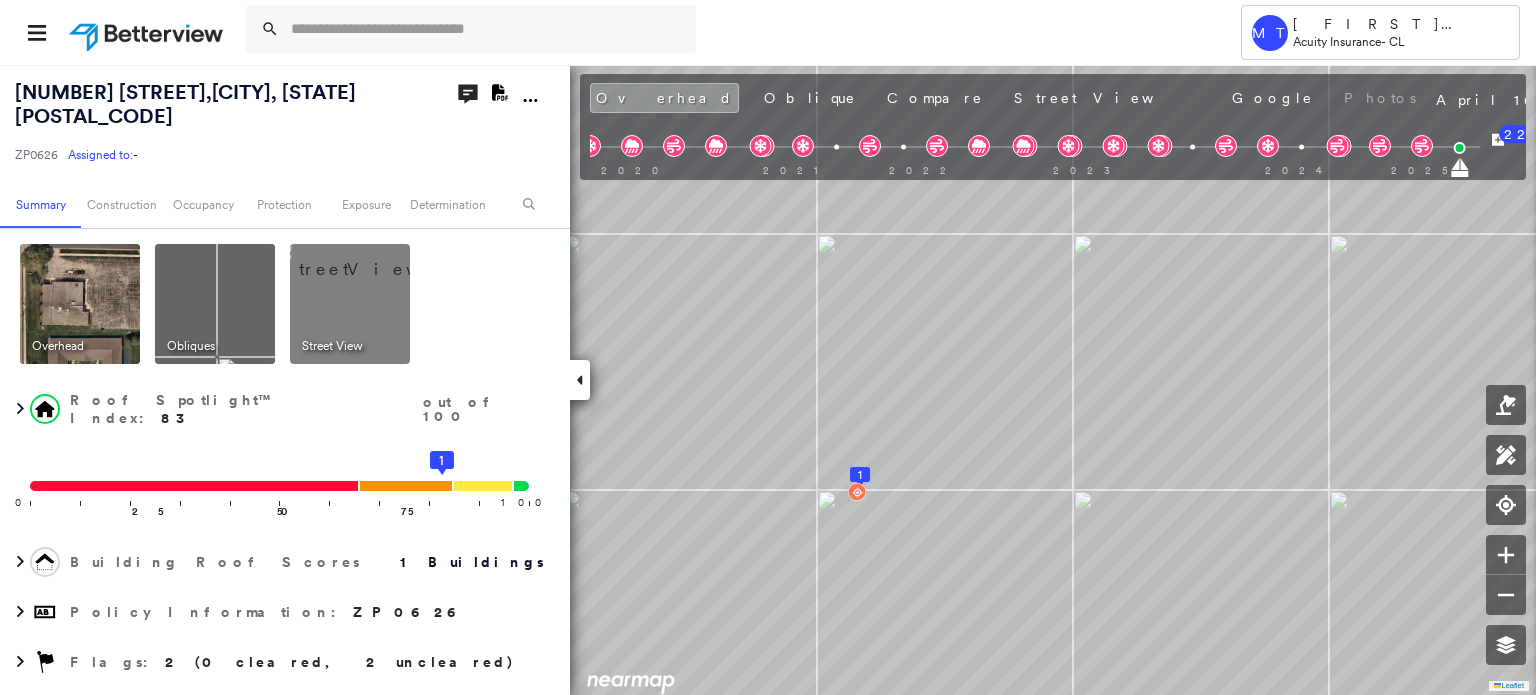 click on "Open Comments" 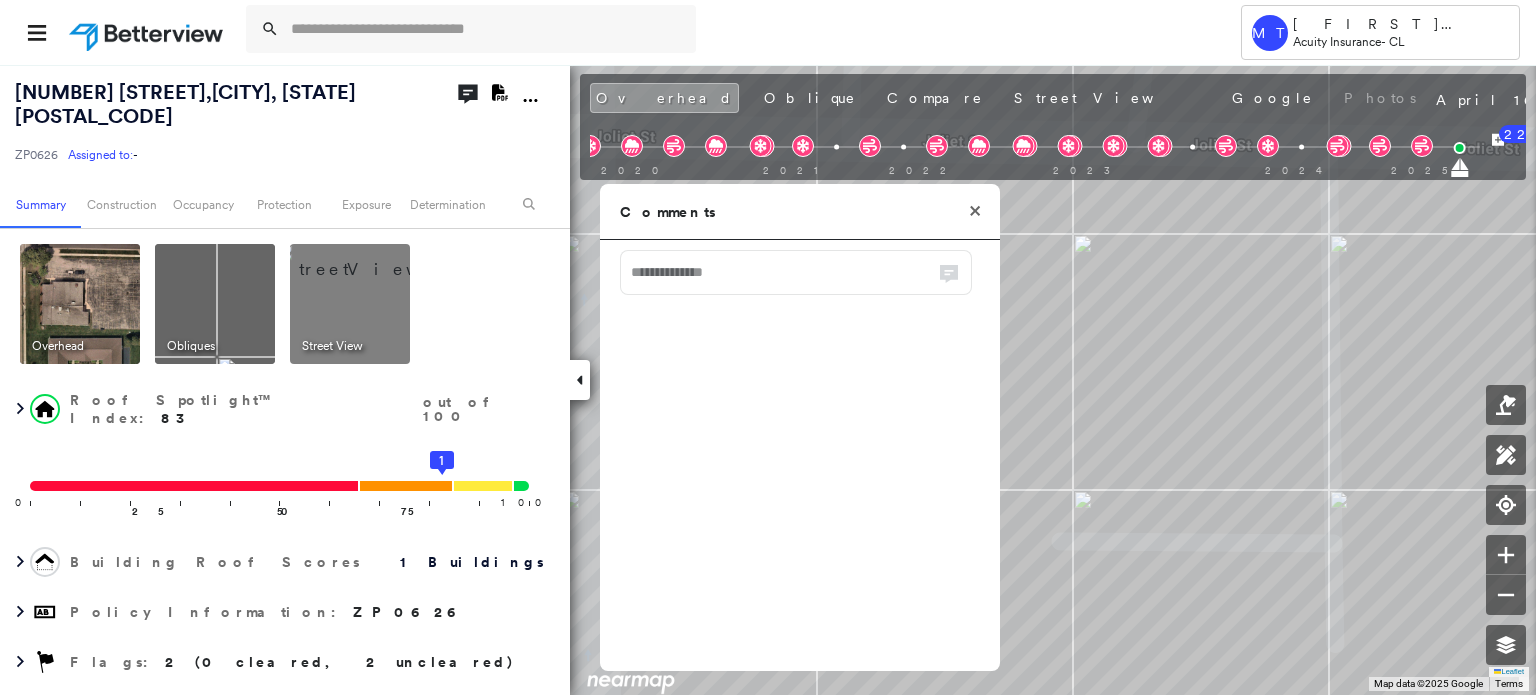 click on "Open Comments" 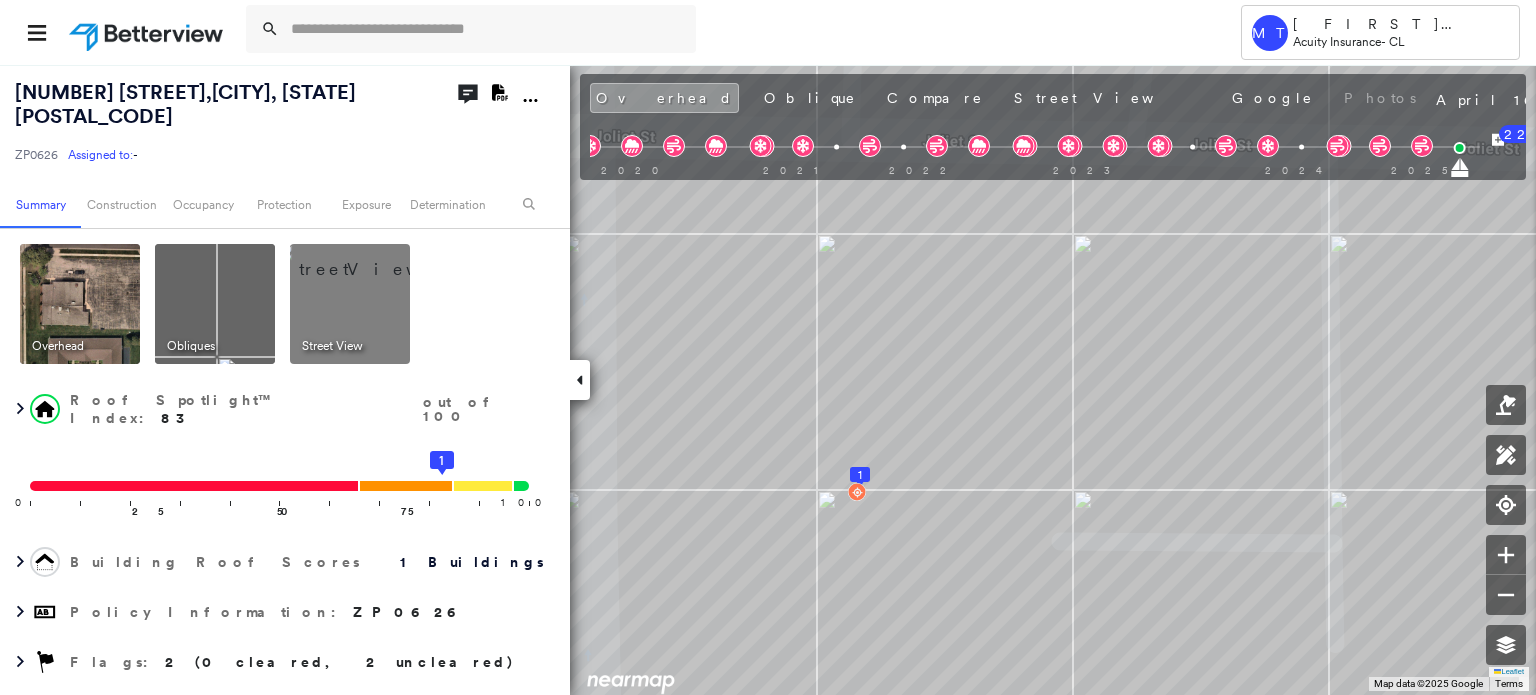click on "Download PDF Report" 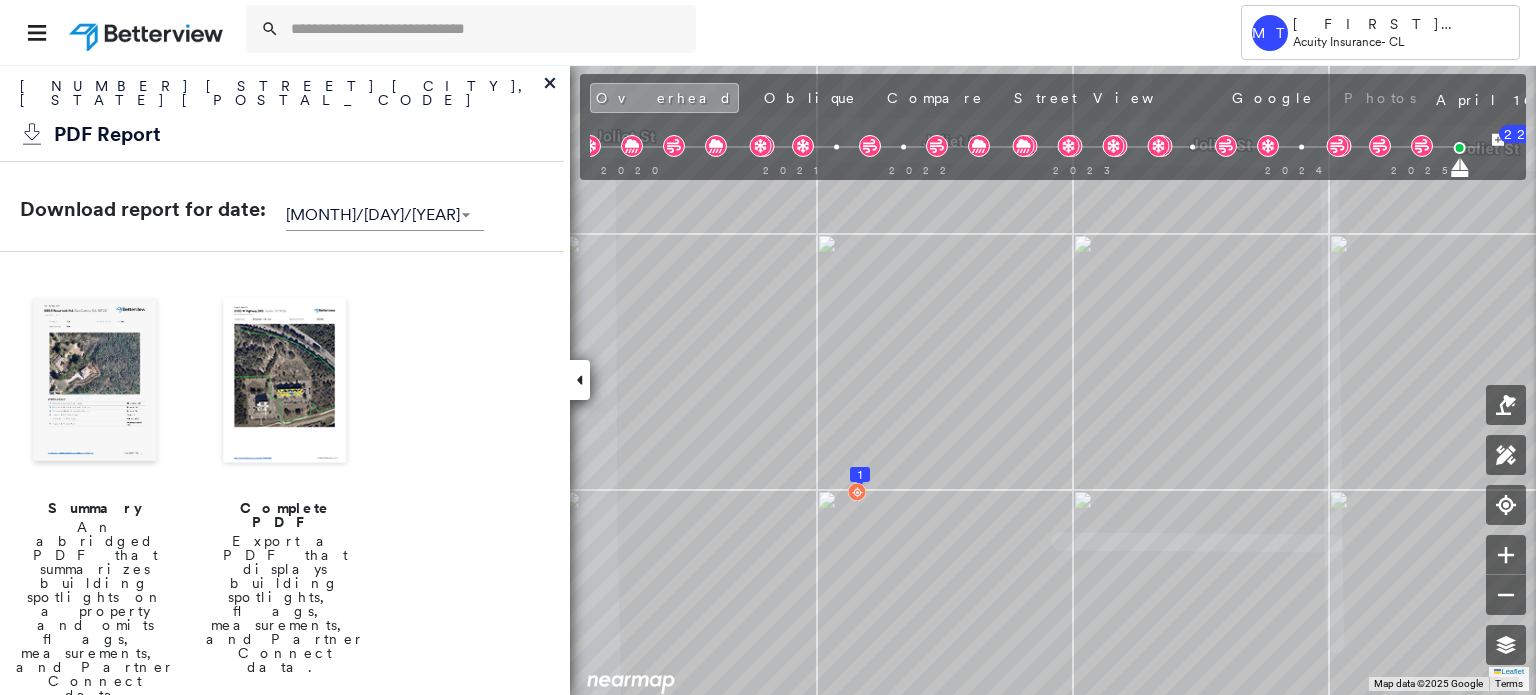 click at bounding box center [285, 382] 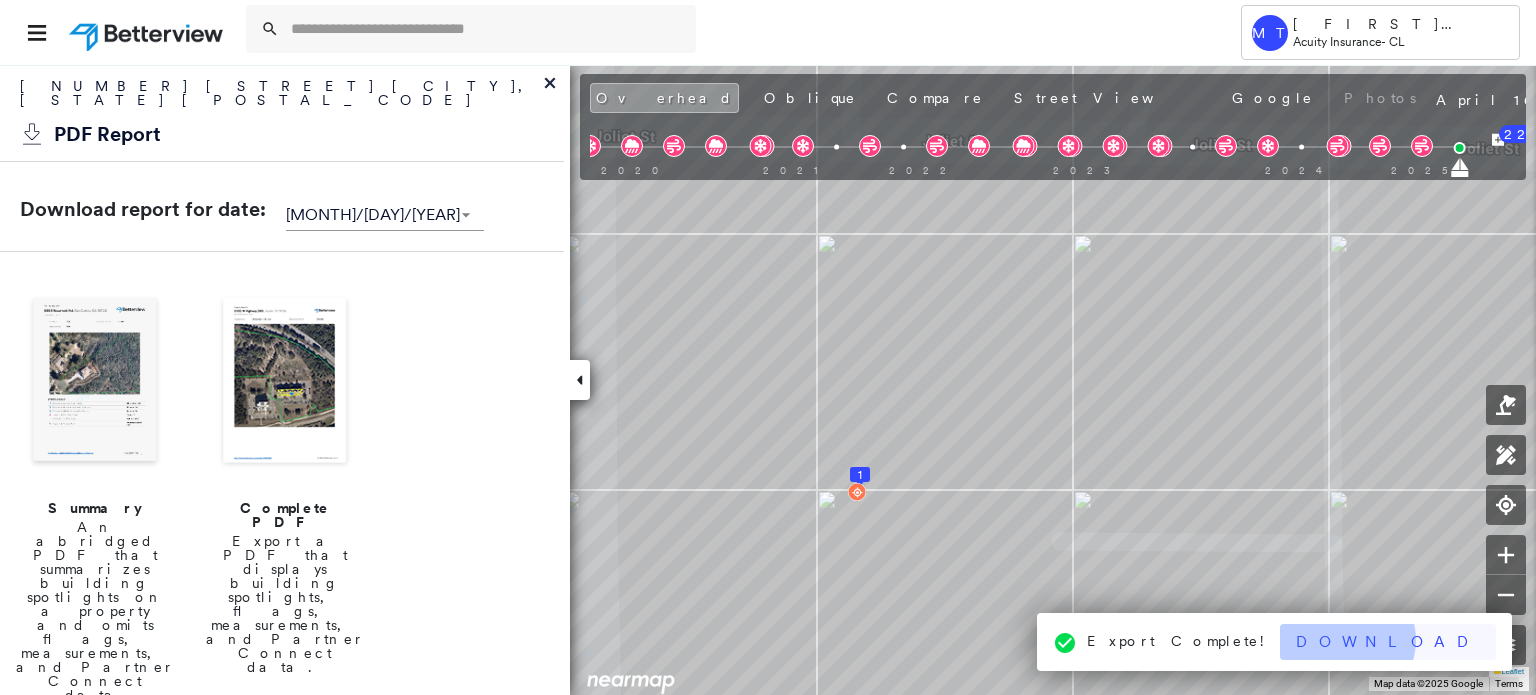 click on "Download" at bounding box center [1388, 642] 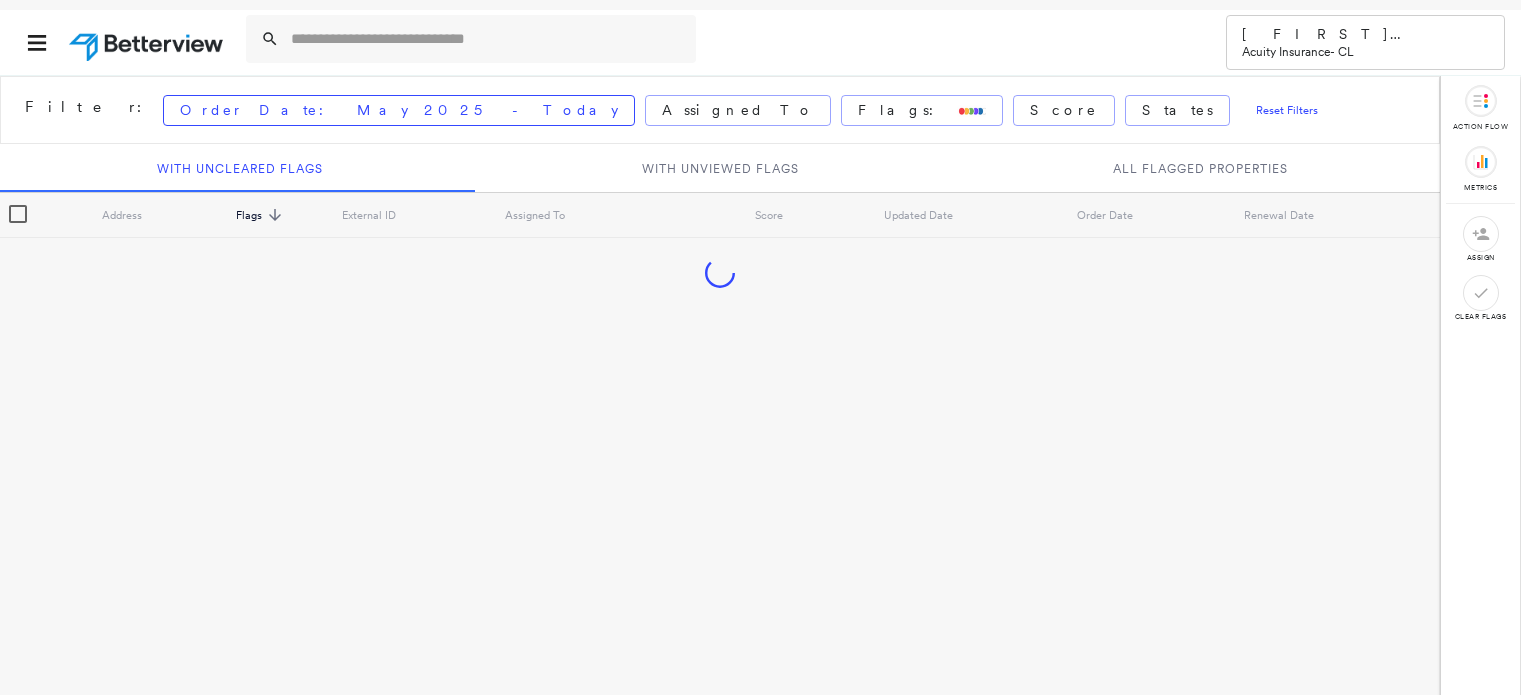 scroll, scrollTop: 0, scrollLeft: 0, axis: both 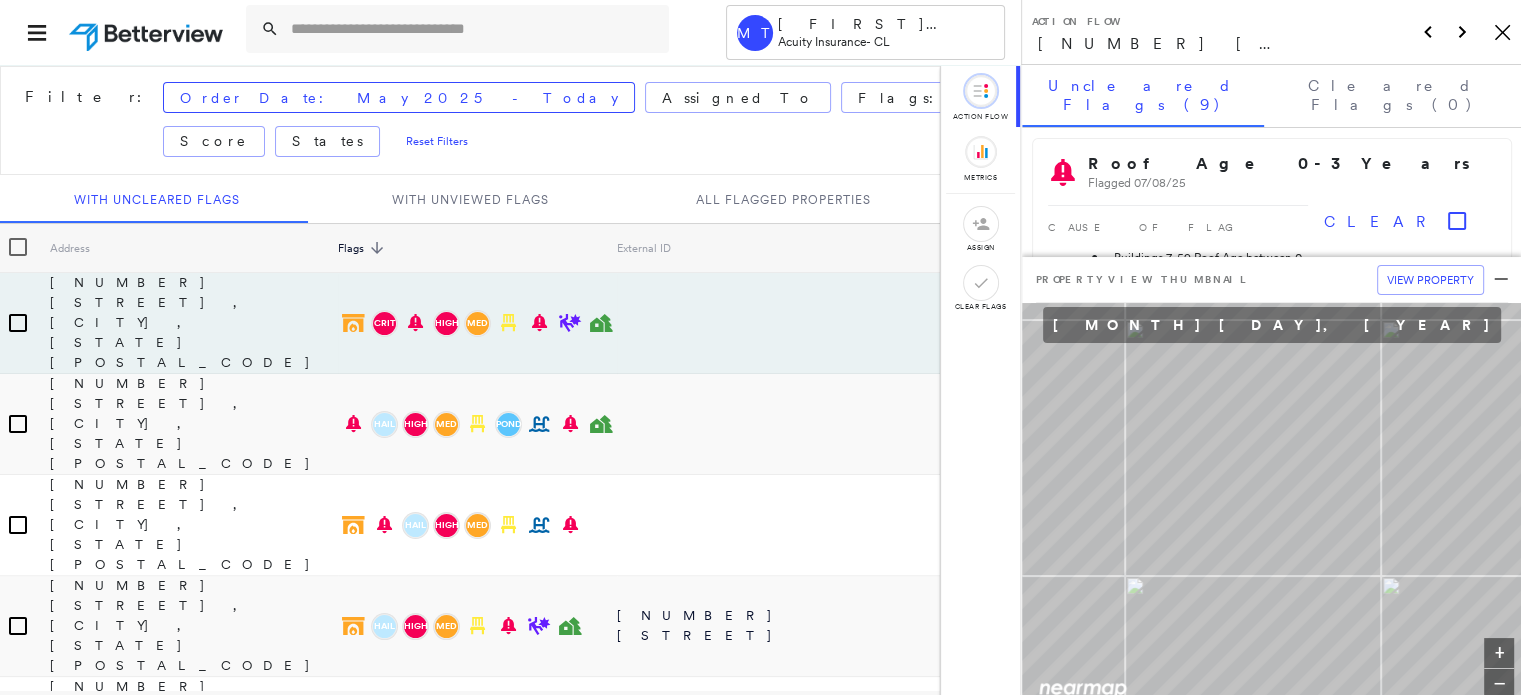 click on "Updated Date" at bounding box center [1355, 248] 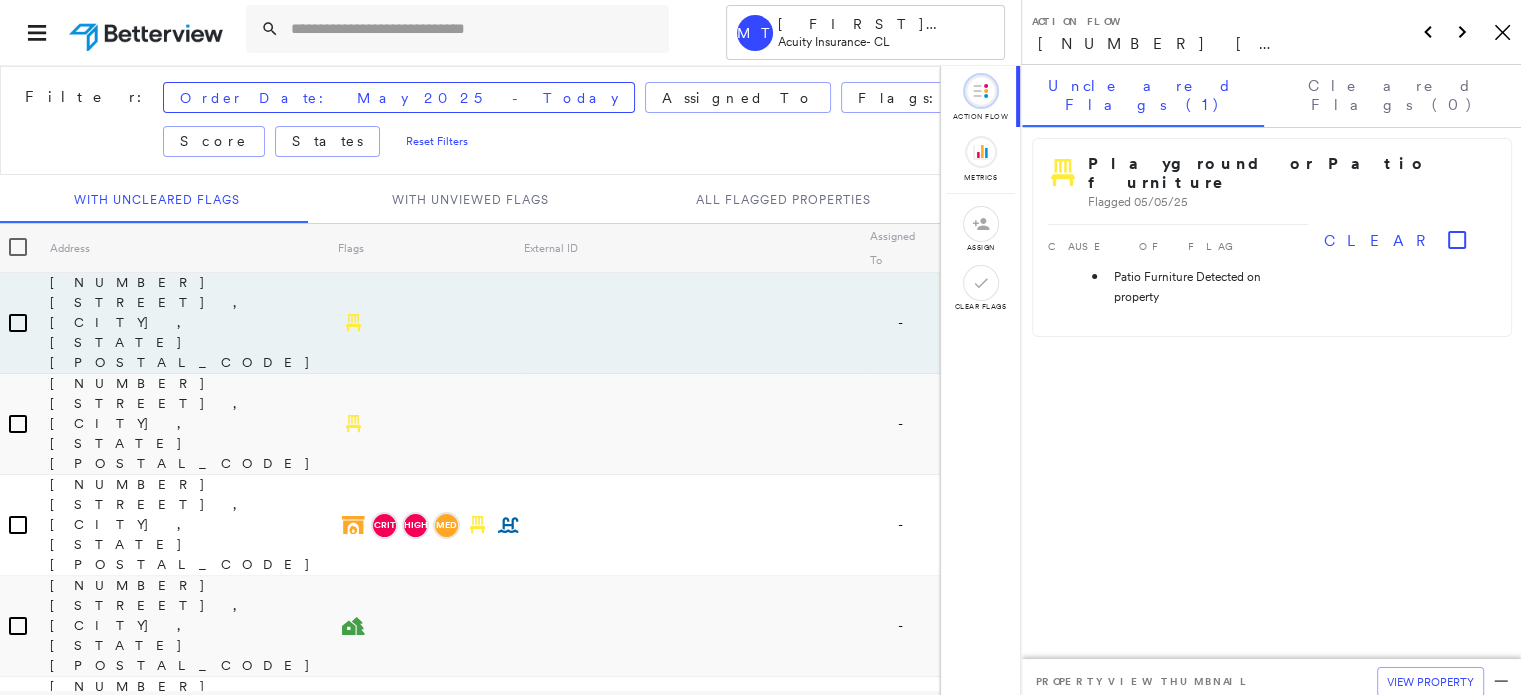 click on "Updated Date" at bounding box center (1088, 248) 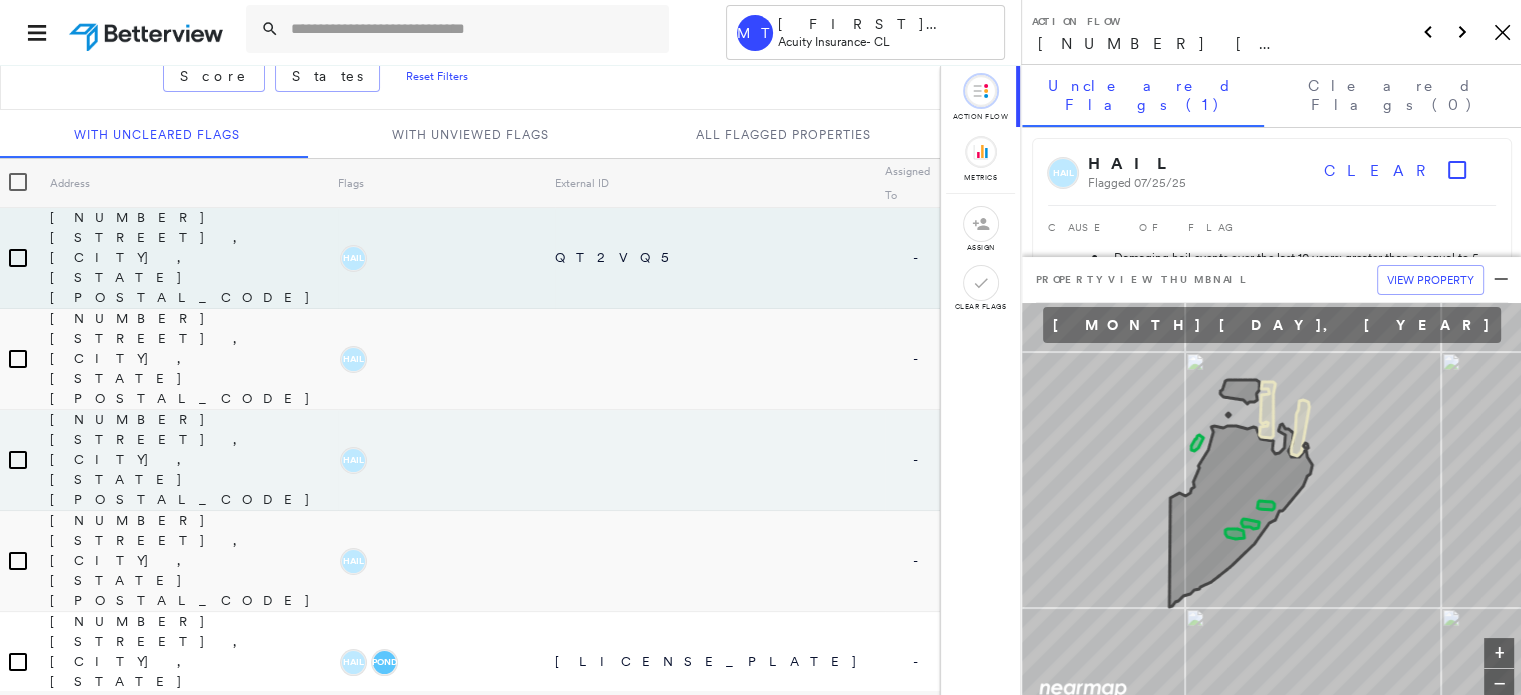 scroll, scrollTop: 100, scrollLeft: 0, axis: vertical 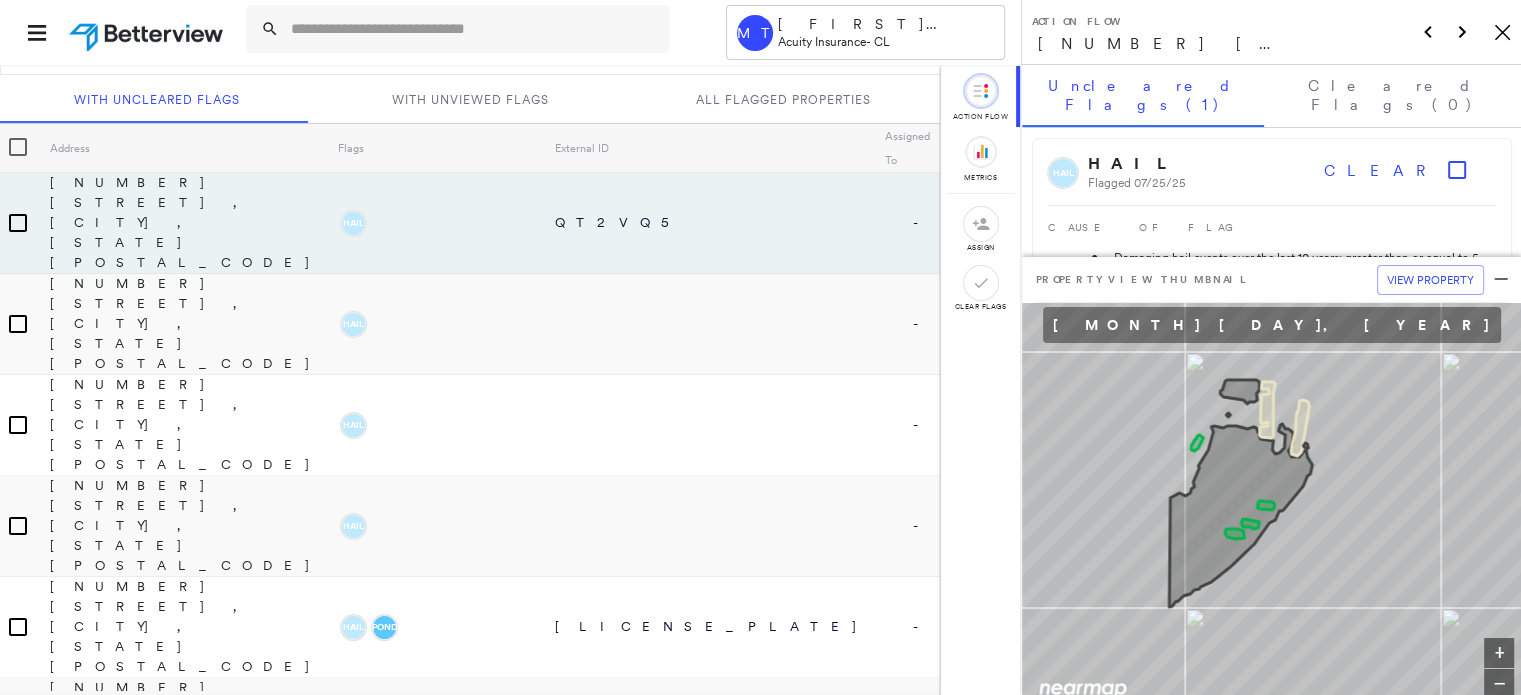 click on "940 East Evergreen Drive, Kaukauna, WI 54130" at bounding box center (194, 1030) 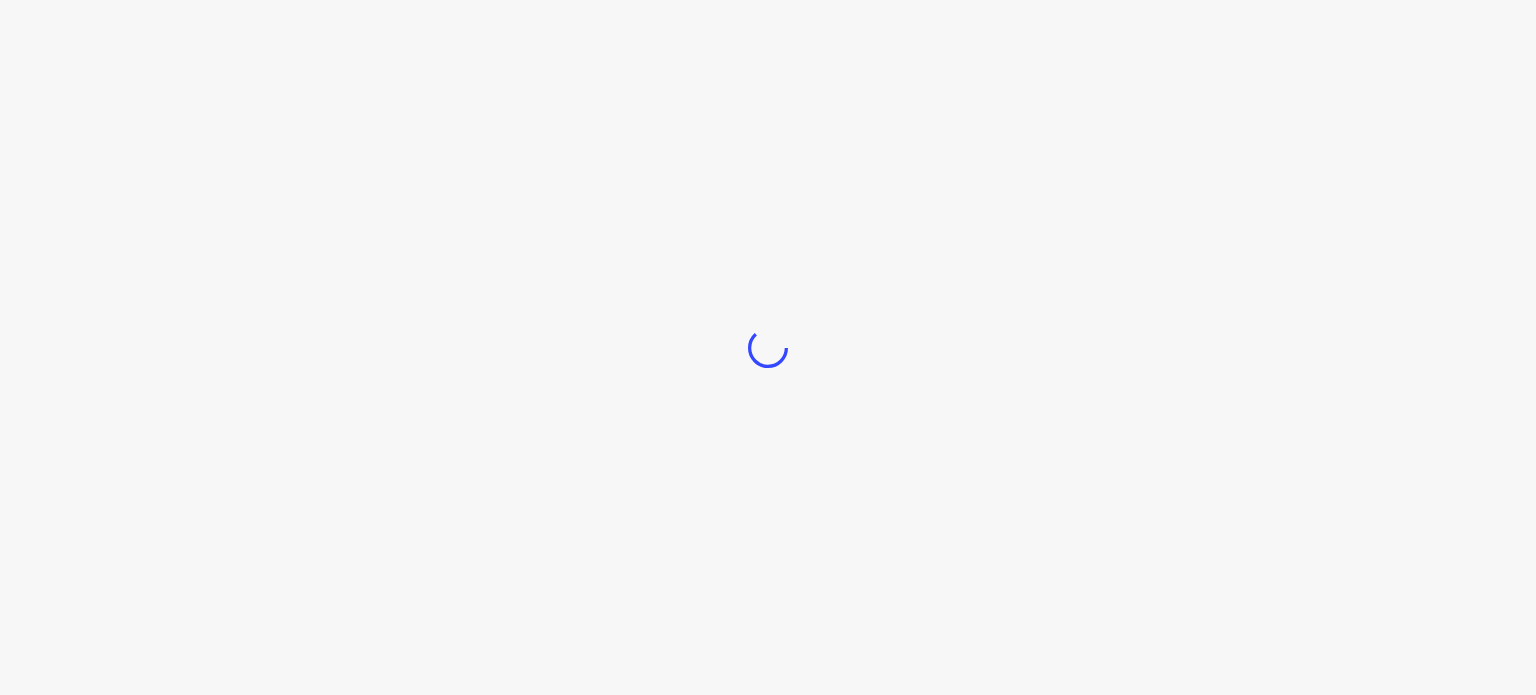scroll, scrollTop: 0, scrollLeft: 0, axis: both 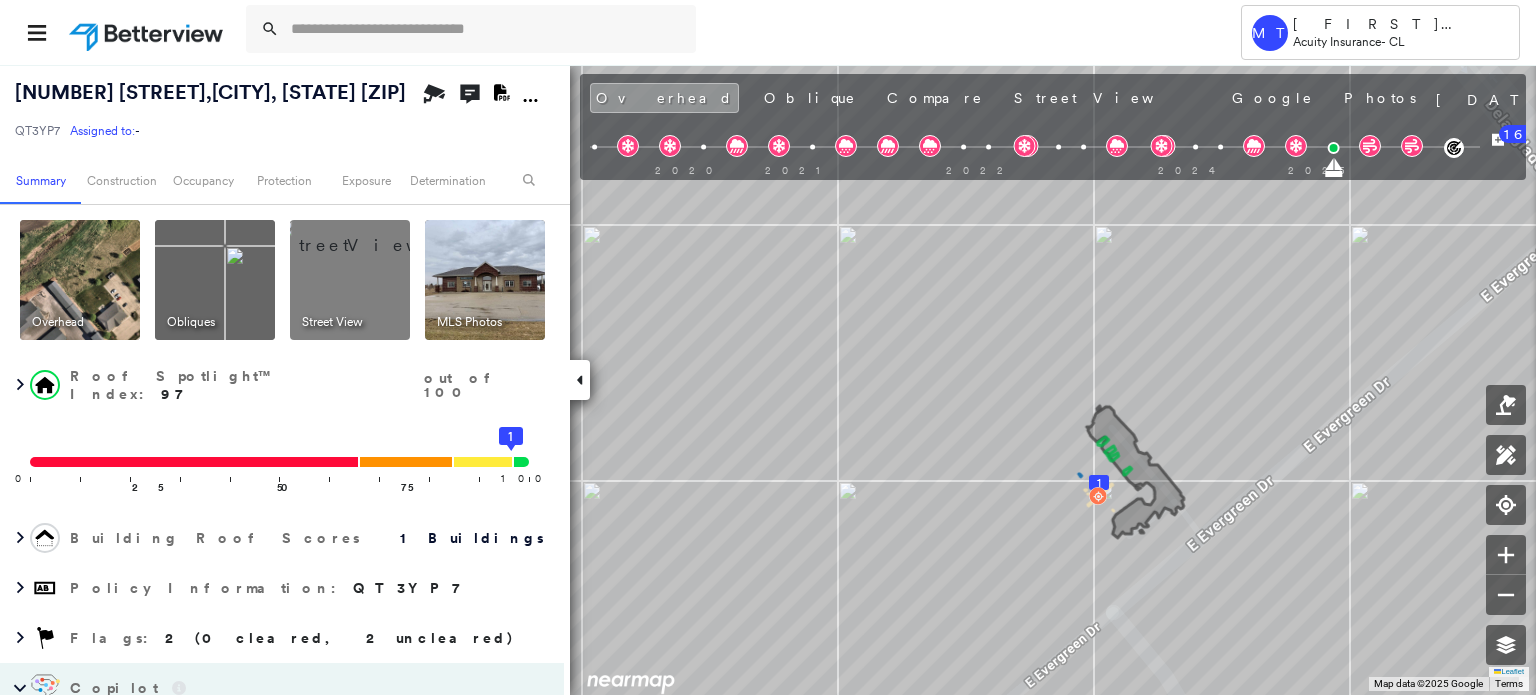 click on "Download PDF Report" 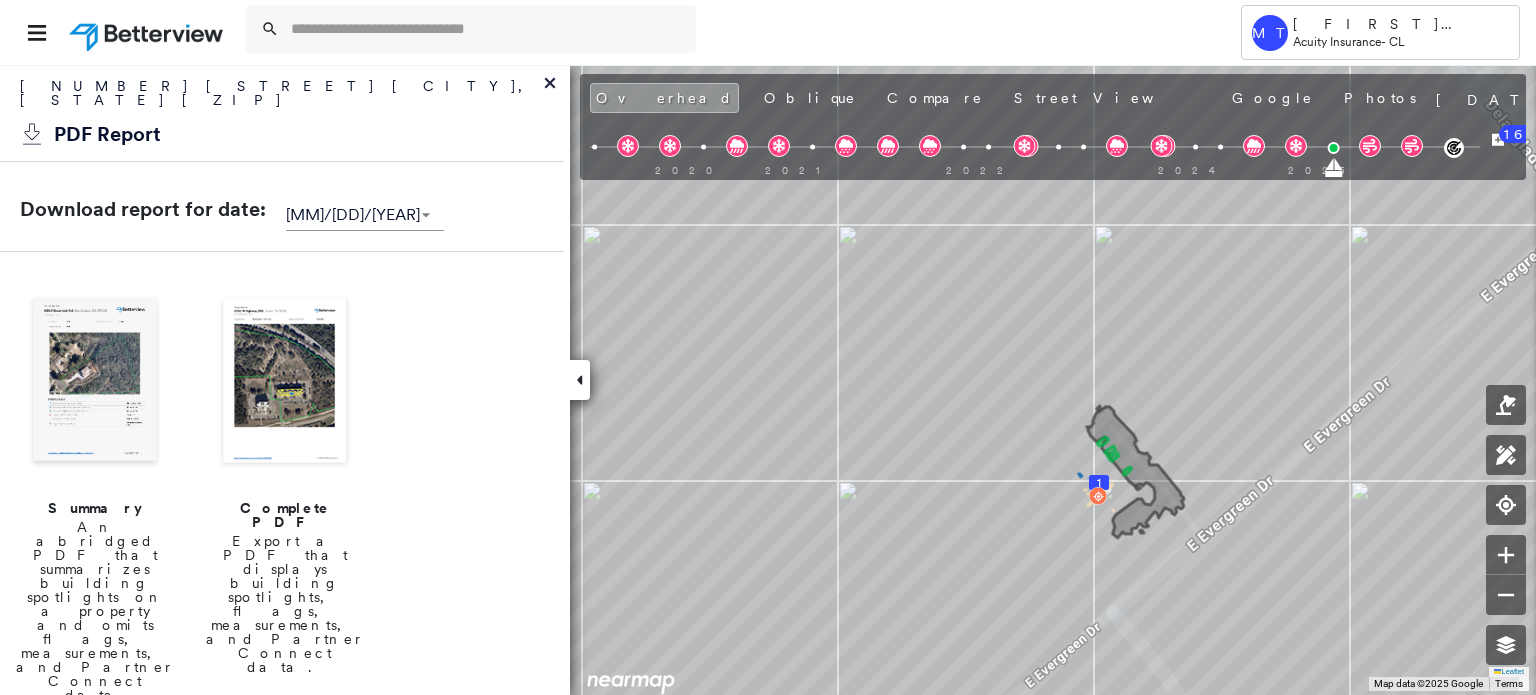 click at bounding box center [285, 382] 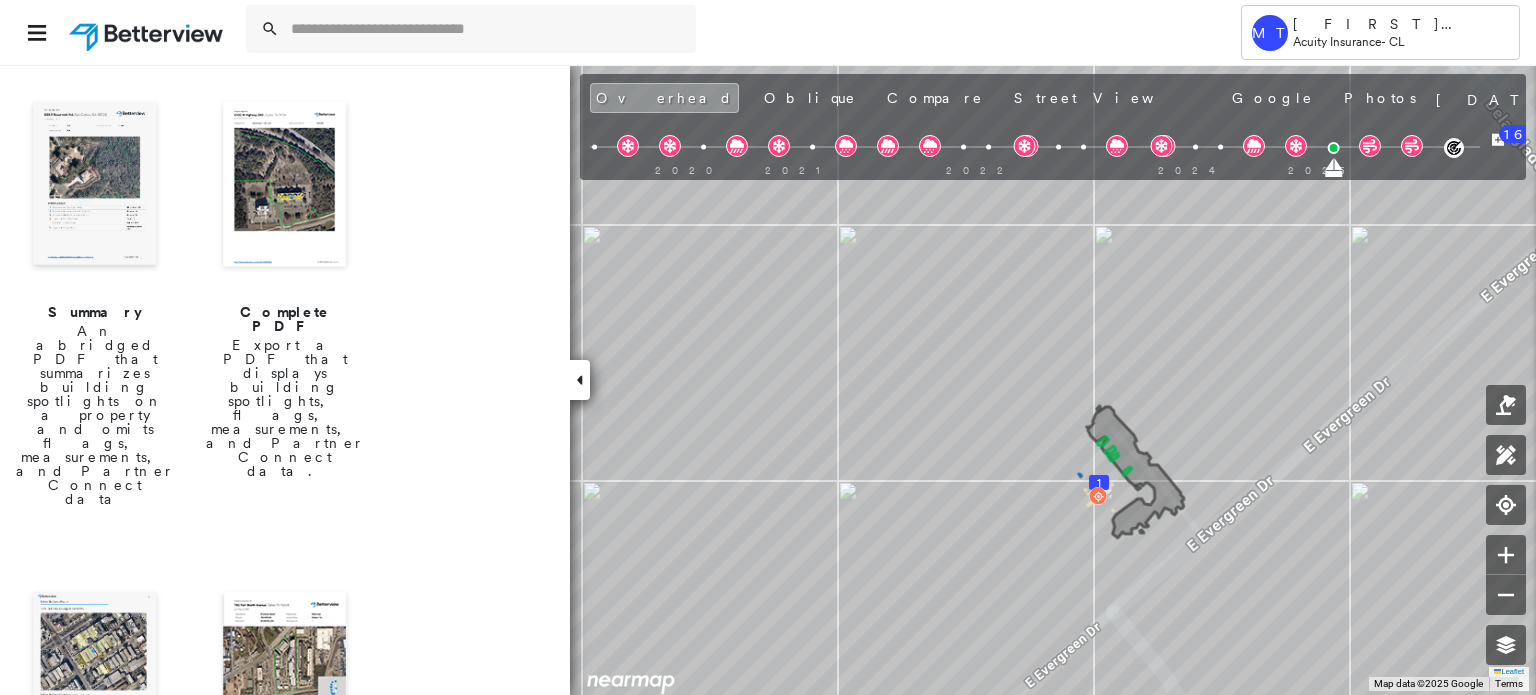 scroll, scrollTop: 0, scrollLeft: 0, axis: both 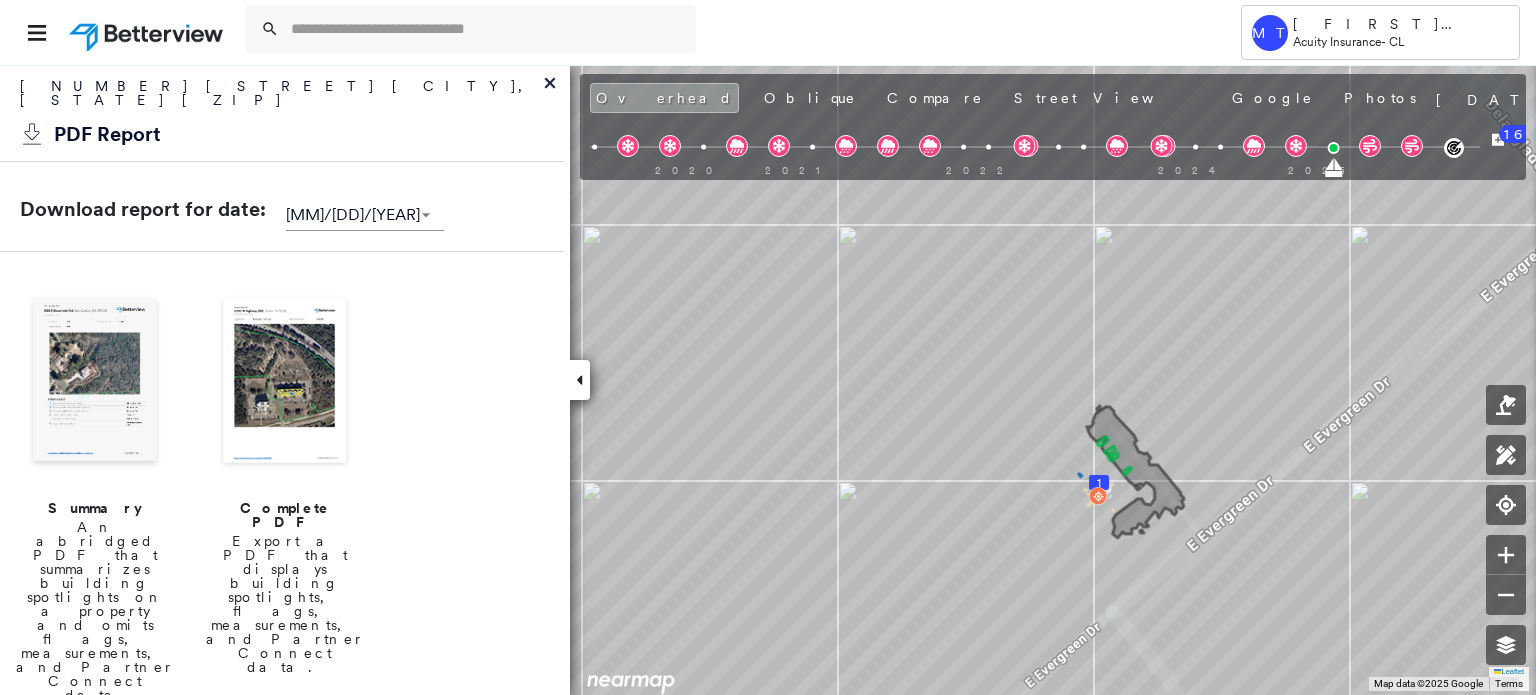 click at bounding box center (285, 382) 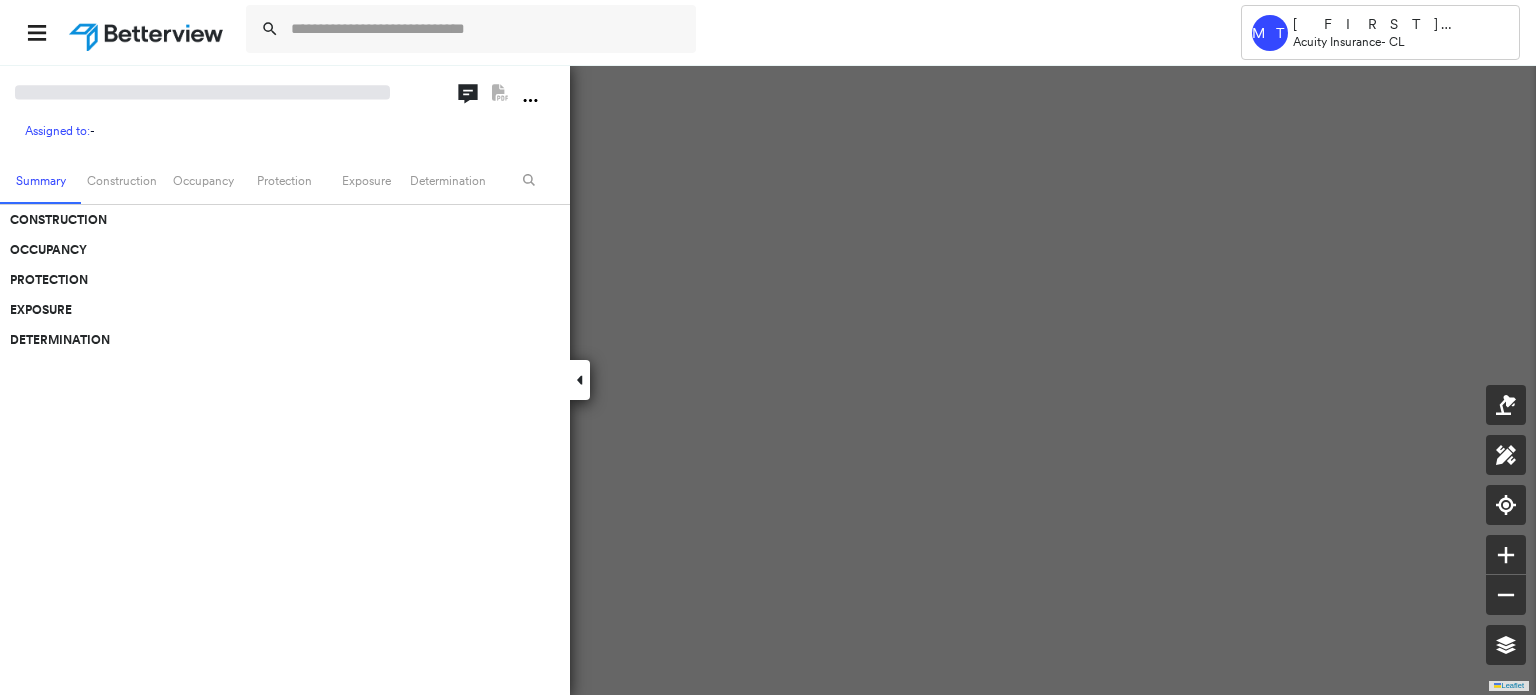 scroll, scrollTop: 0, scrollLeft: 0, axis: both 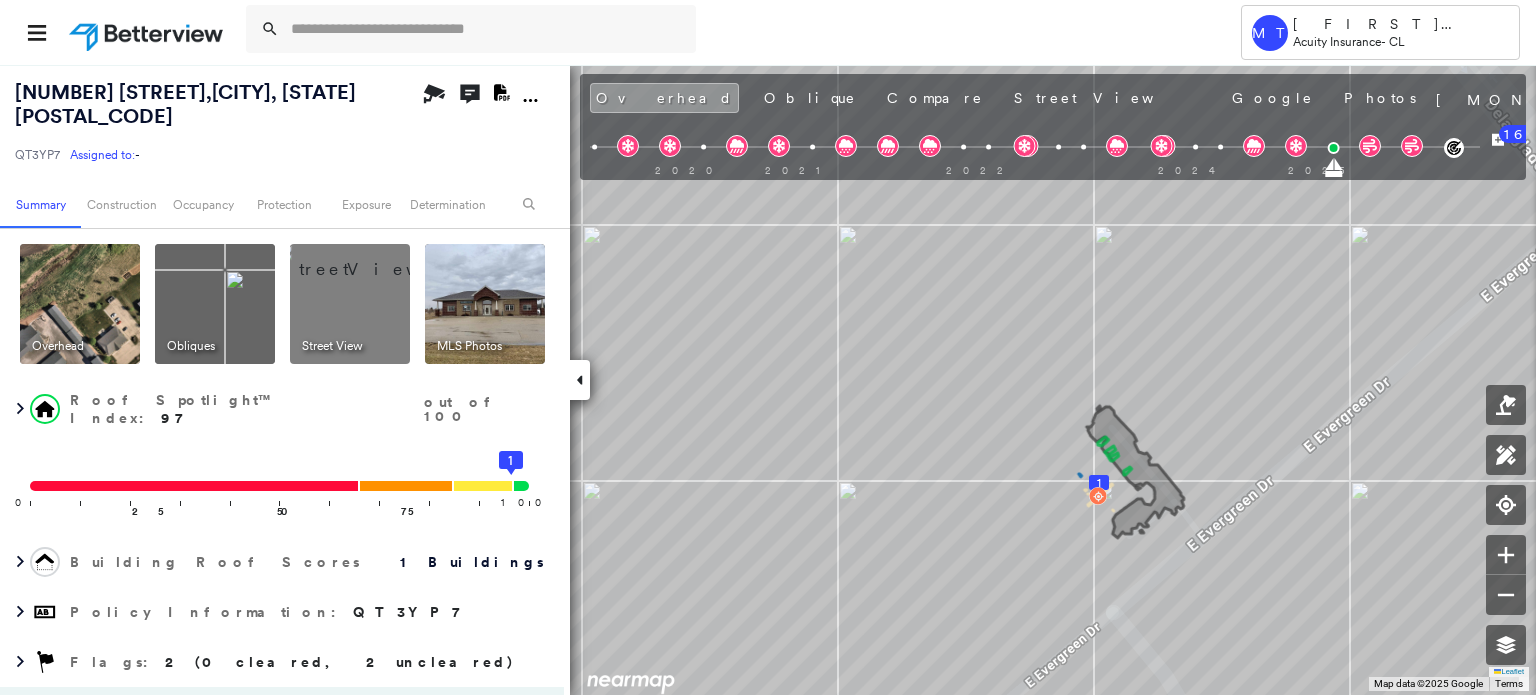 click on "Download PDF Report" 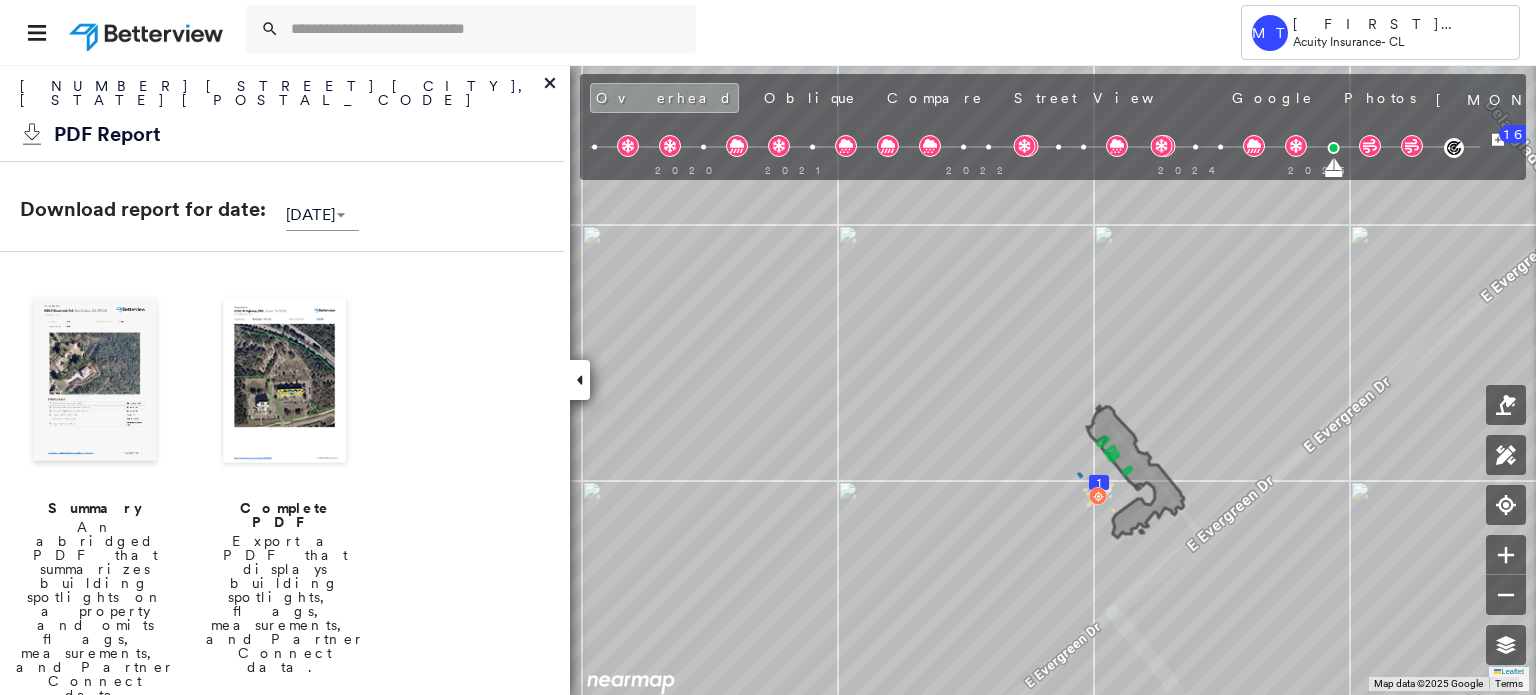 click at bounding box center [285, 382] 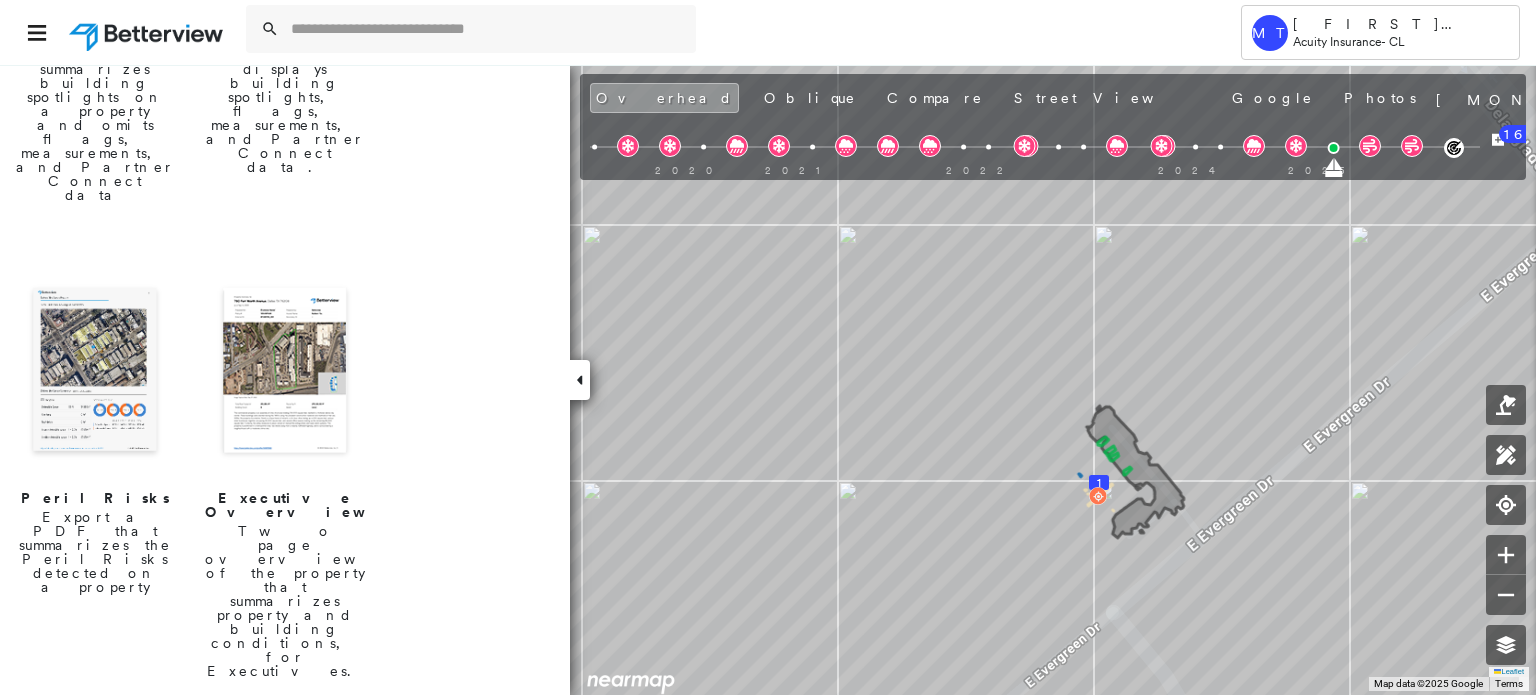 scroll, scrollTop: 696, scrollLeft: 0, axis: vertical 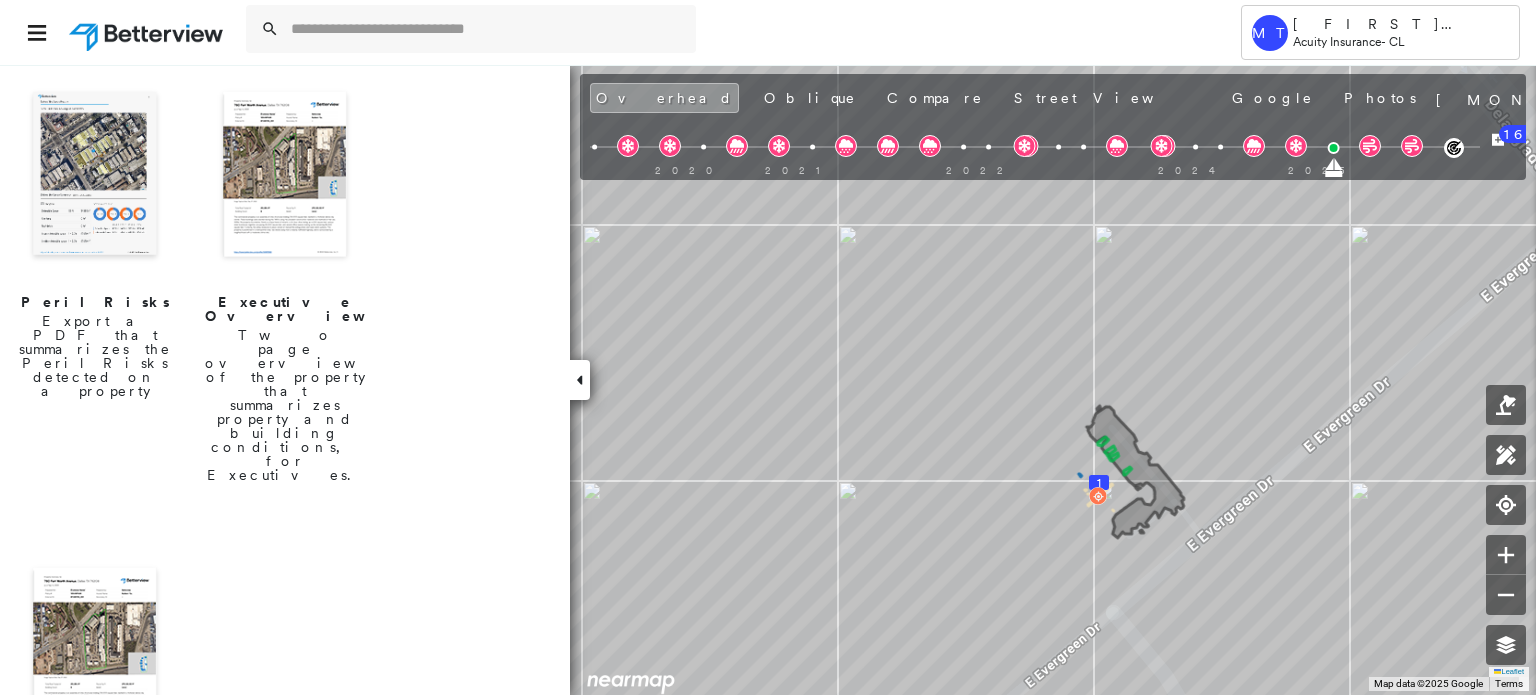 click on "16" at bounding box center [1520, 134] 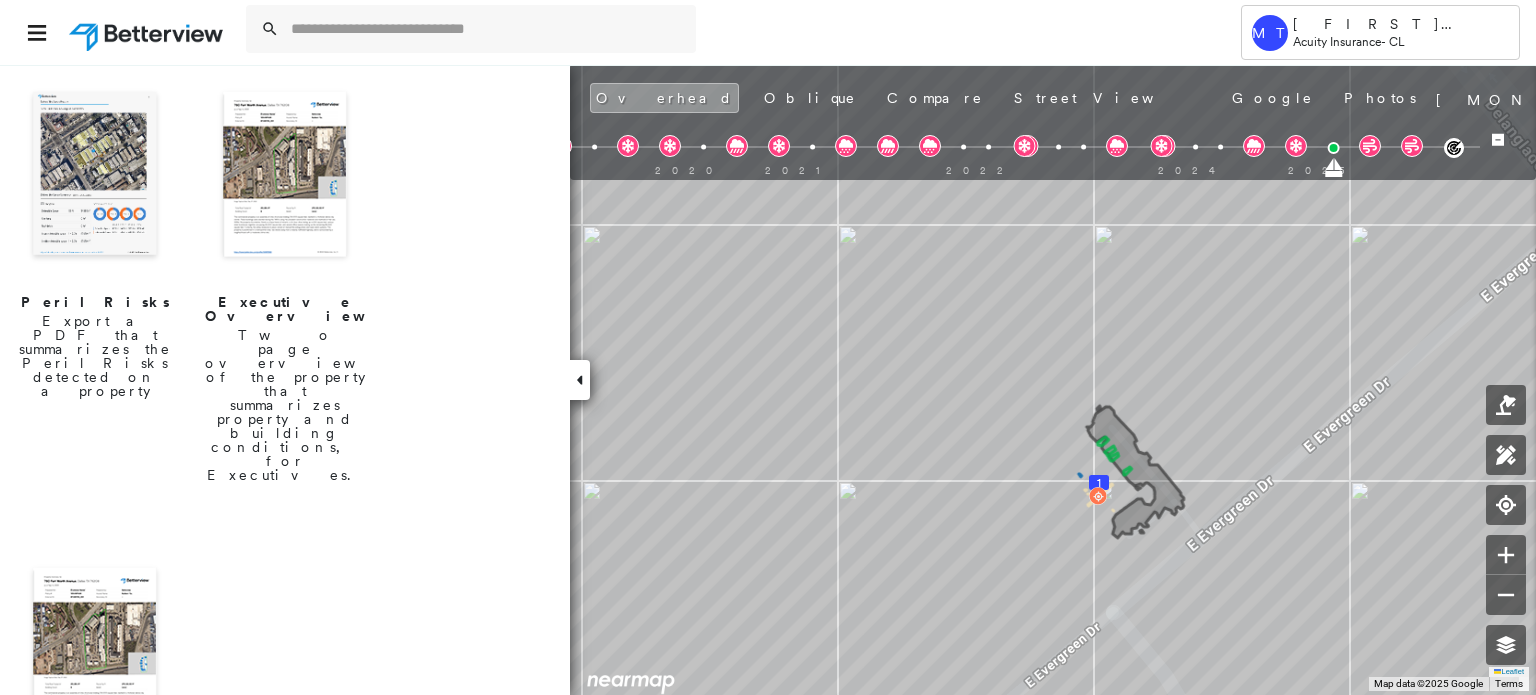 drag, startPoint x: 1332, startPoint y: 175, endPoint x: 1506, endPoint y: 160, distance: 174.64536 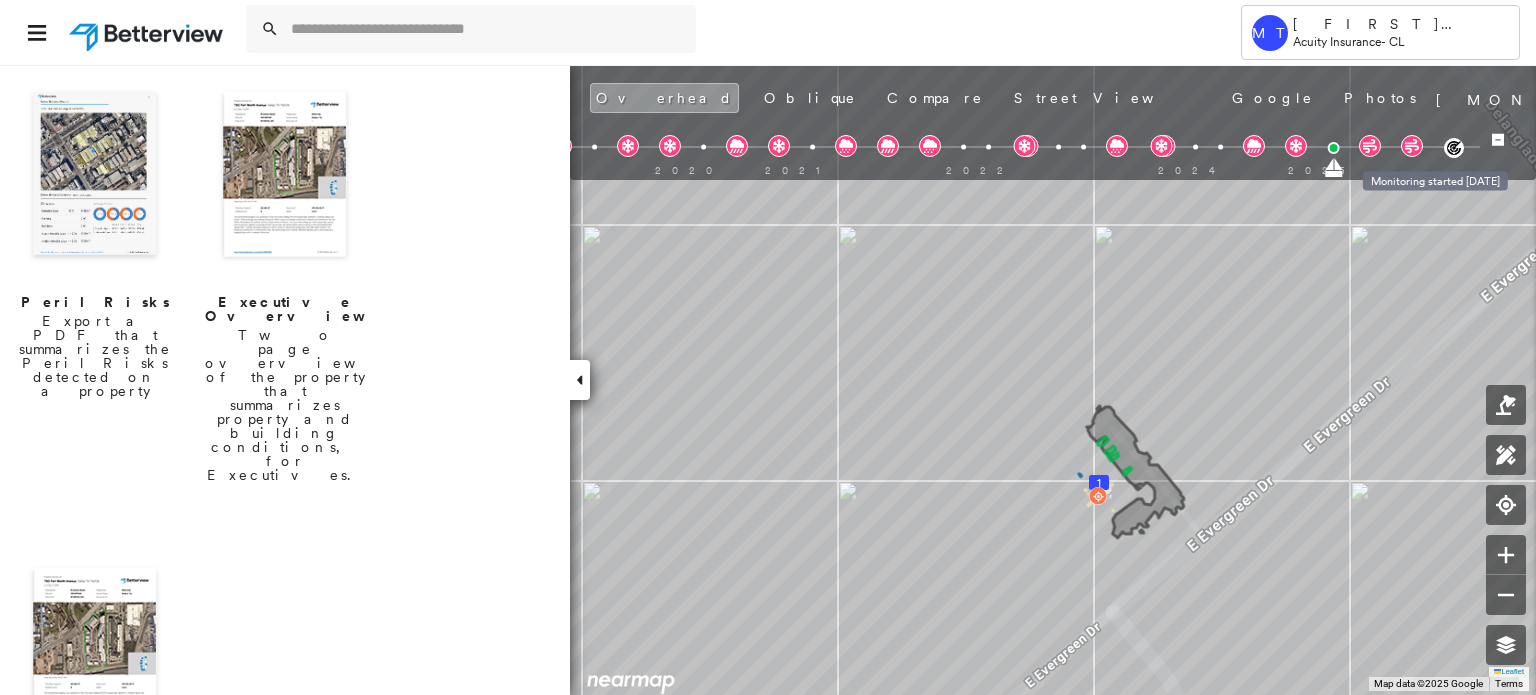 click 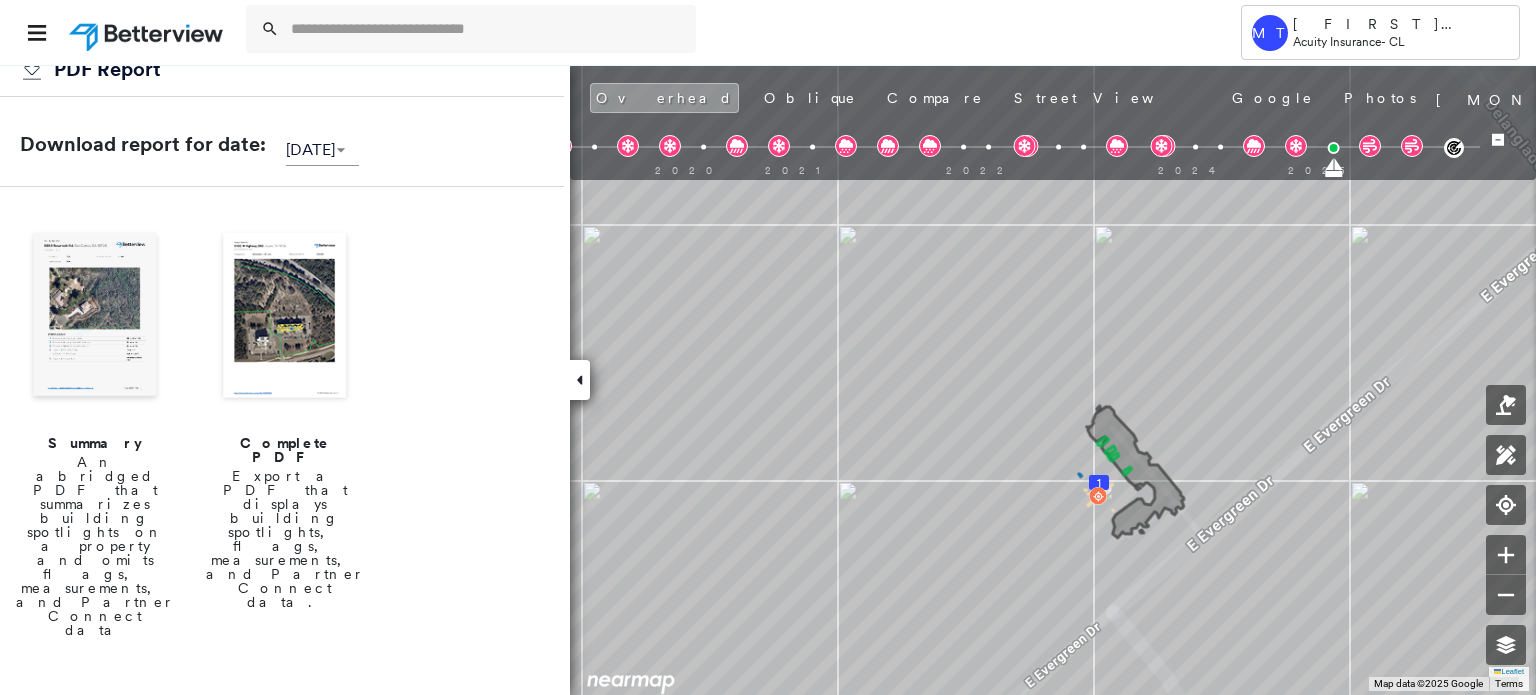 scroll, scrollTop: 0, scrollLeft: 0, axis: both 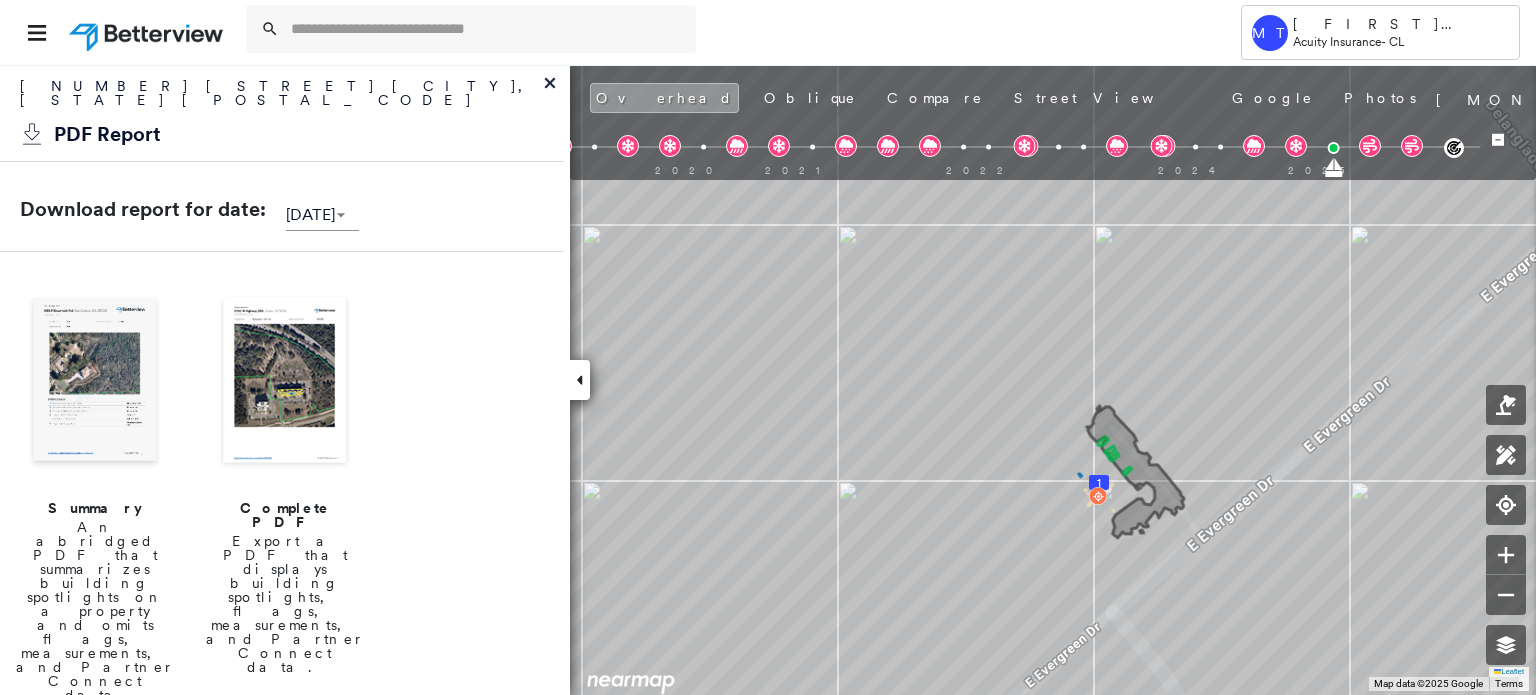 click at bounding box center [285, 382] 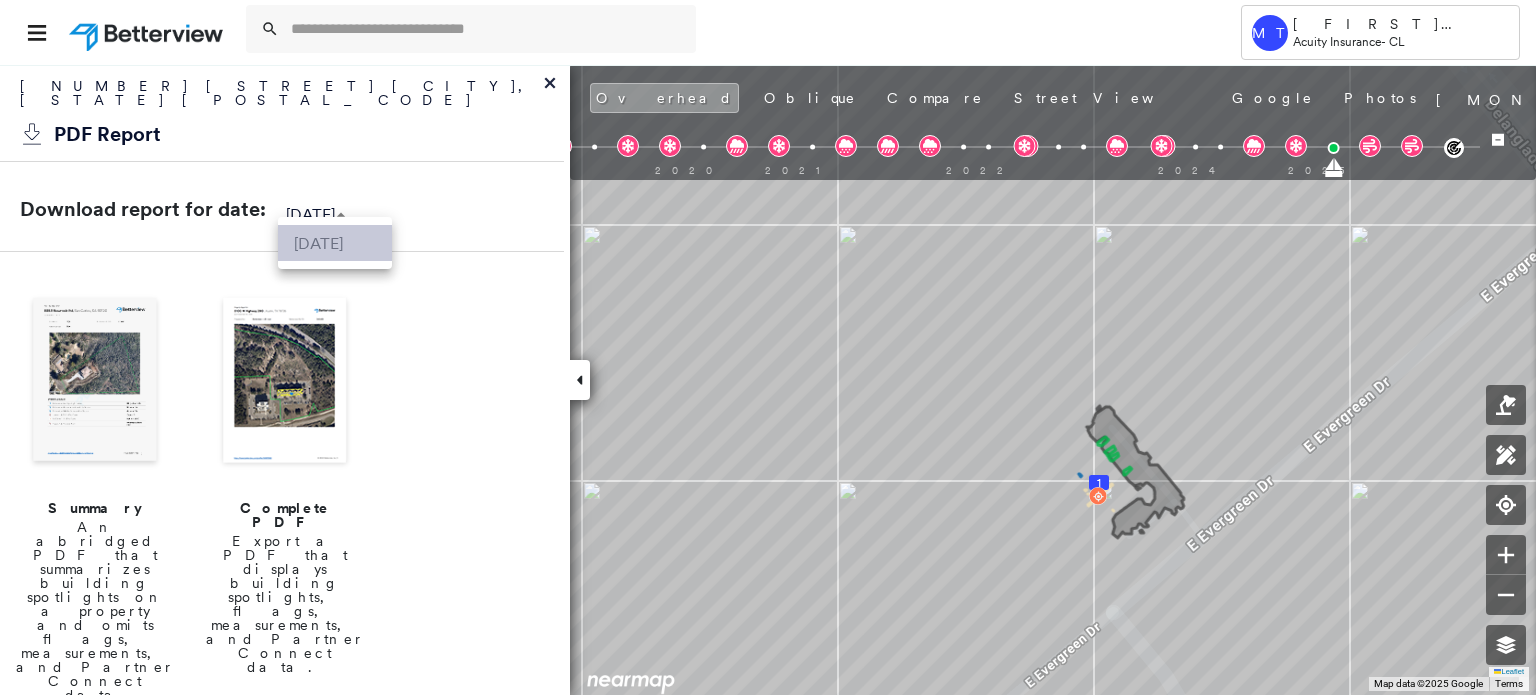 click on "[DATE]" at bounding box center (335, 243) 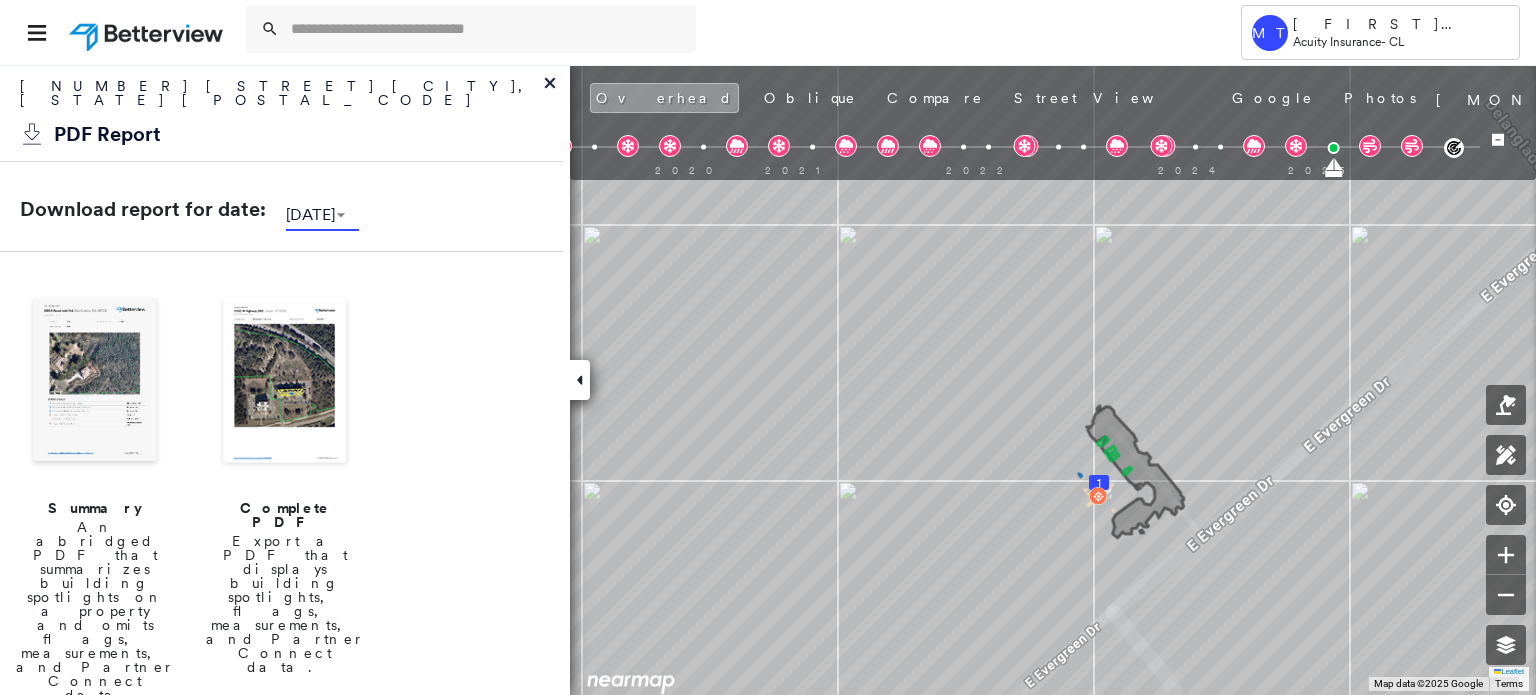 click at bounding box center [285, 382] 